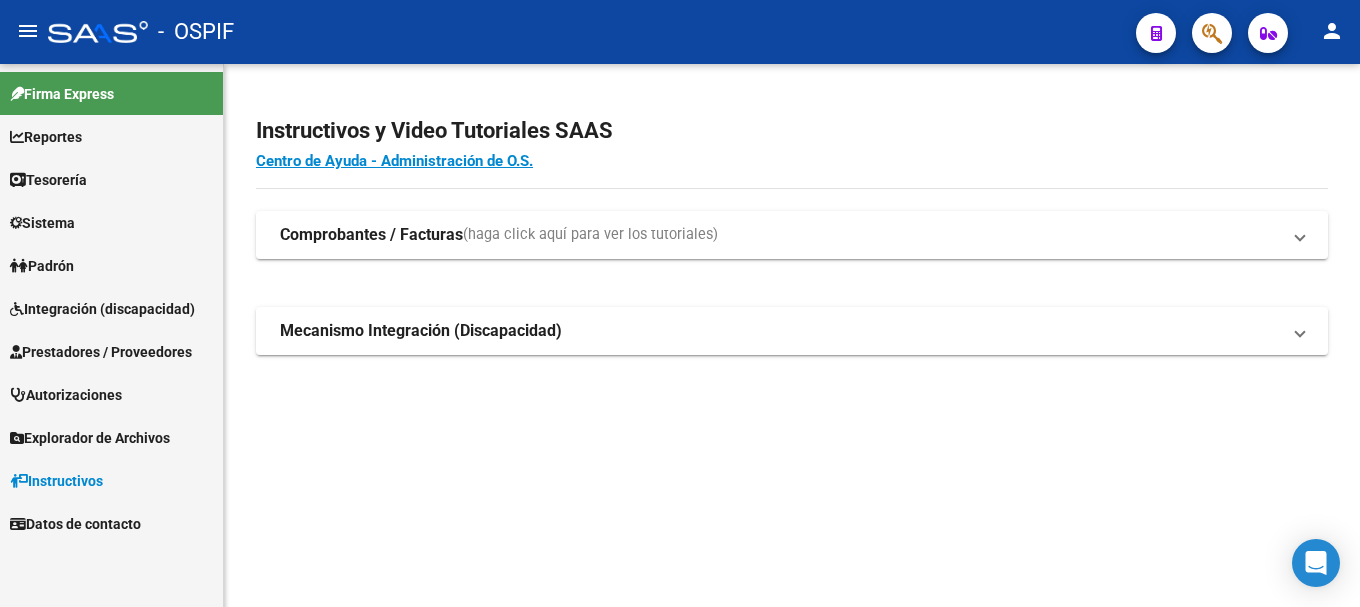 scroll, scrollTop: 0, scrollLeft: 0, axis: both 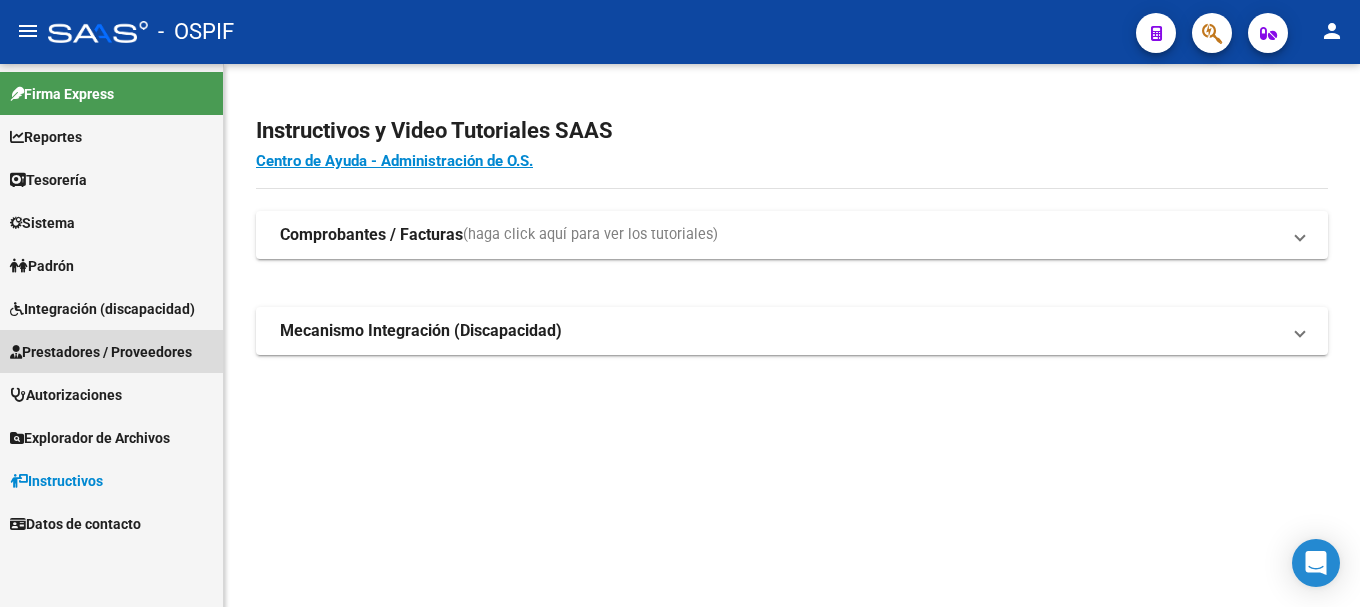 click on "Prestadores / Proveedores" at bounding box center (101, 352) 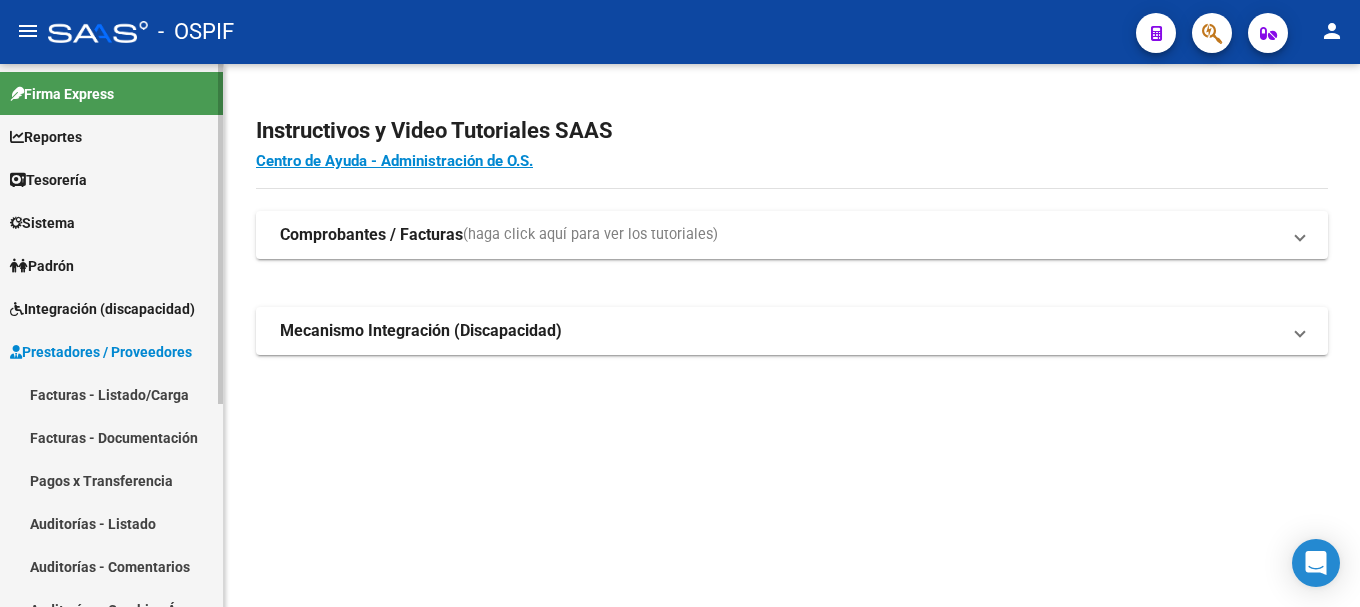 click on "Facturas - Listado/Carga" at bounding box center [111, 394] 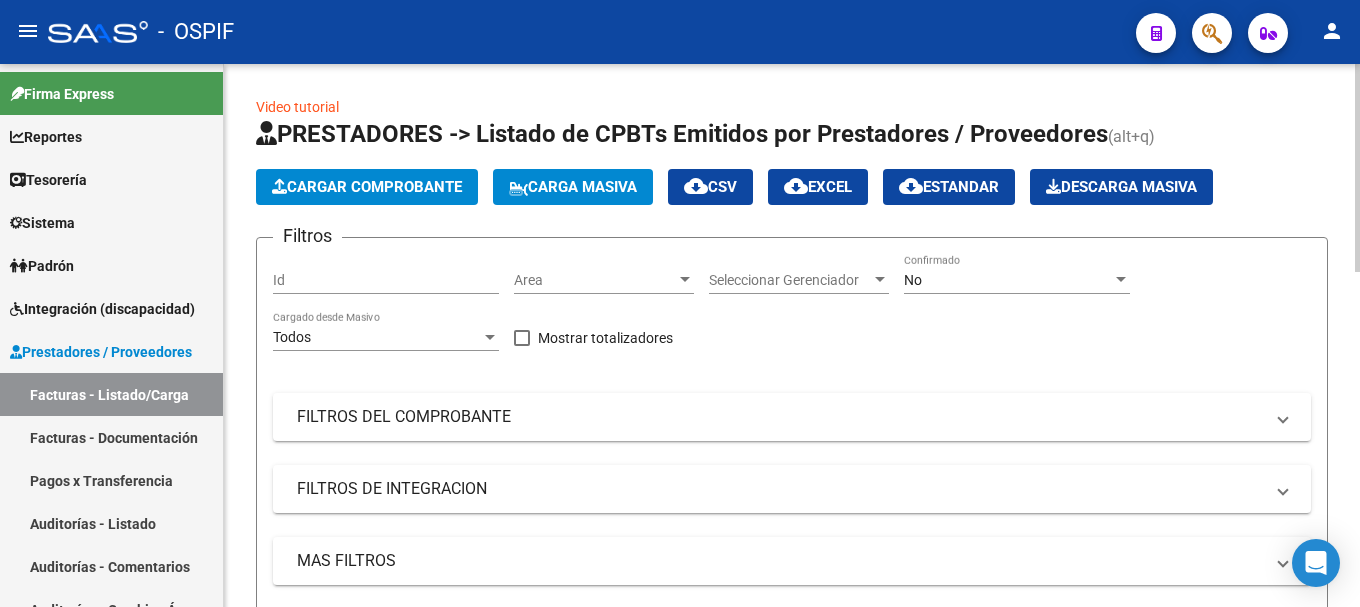 drag, startPoint x: 1275, startPoint y: 410, endPoint x: 975, endPoint y: 485, distance: 309.2329 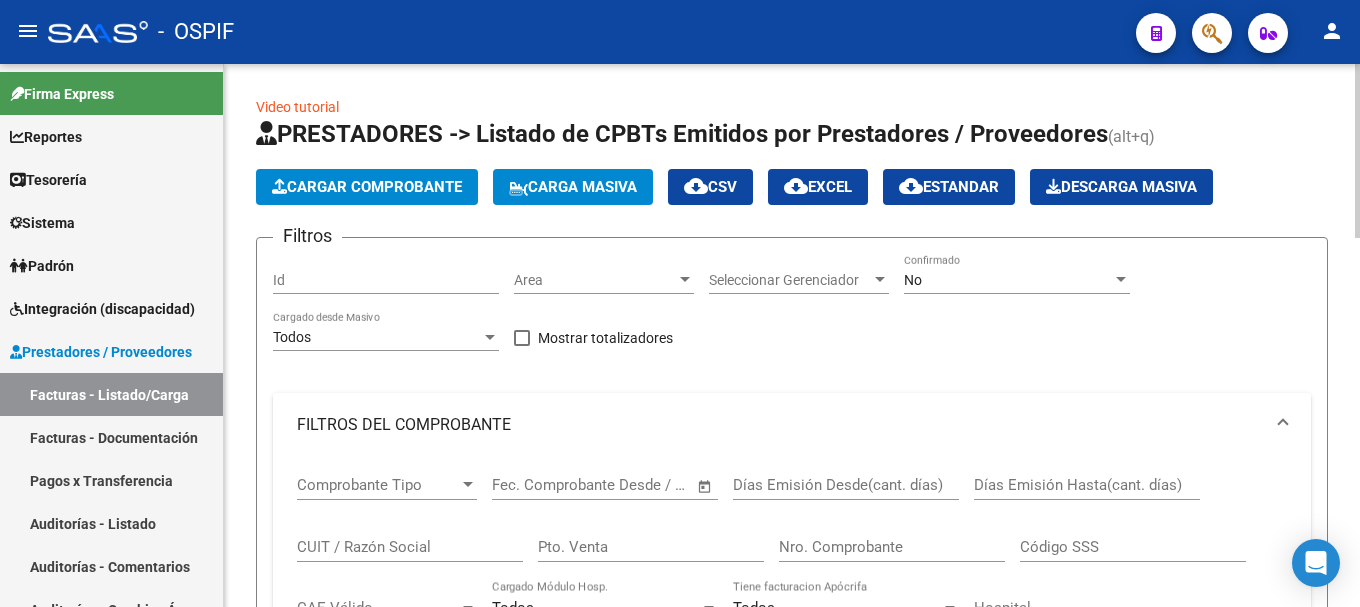 click on "CUIT / Razón Social" at bounding box center [410, 547] 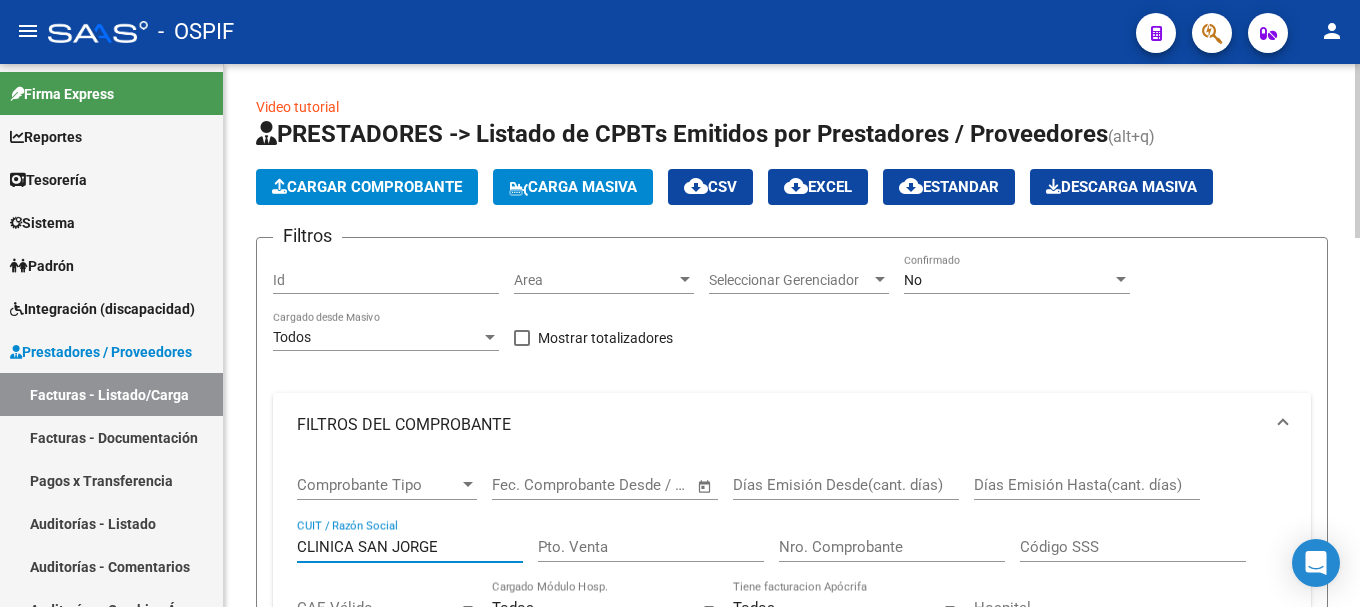 type on "CLINICA SAN JORGE" 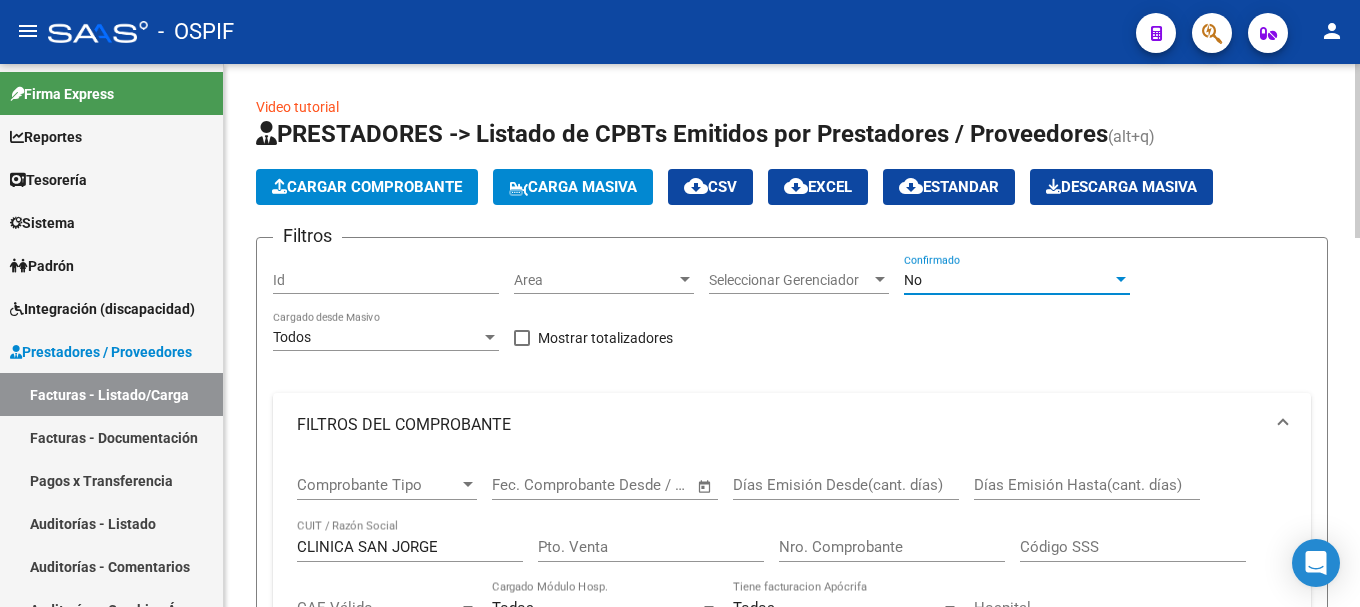 click at bounding box center (1121, 279) 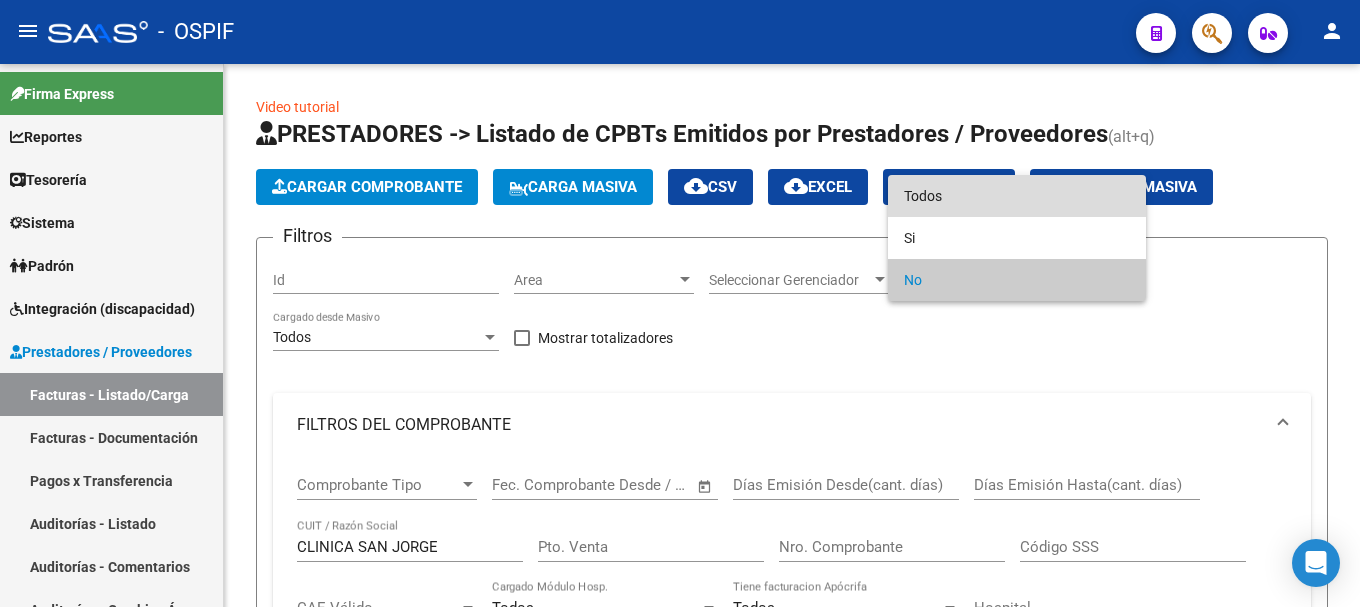 click on "Todos" at bounding box center (1017, 196) 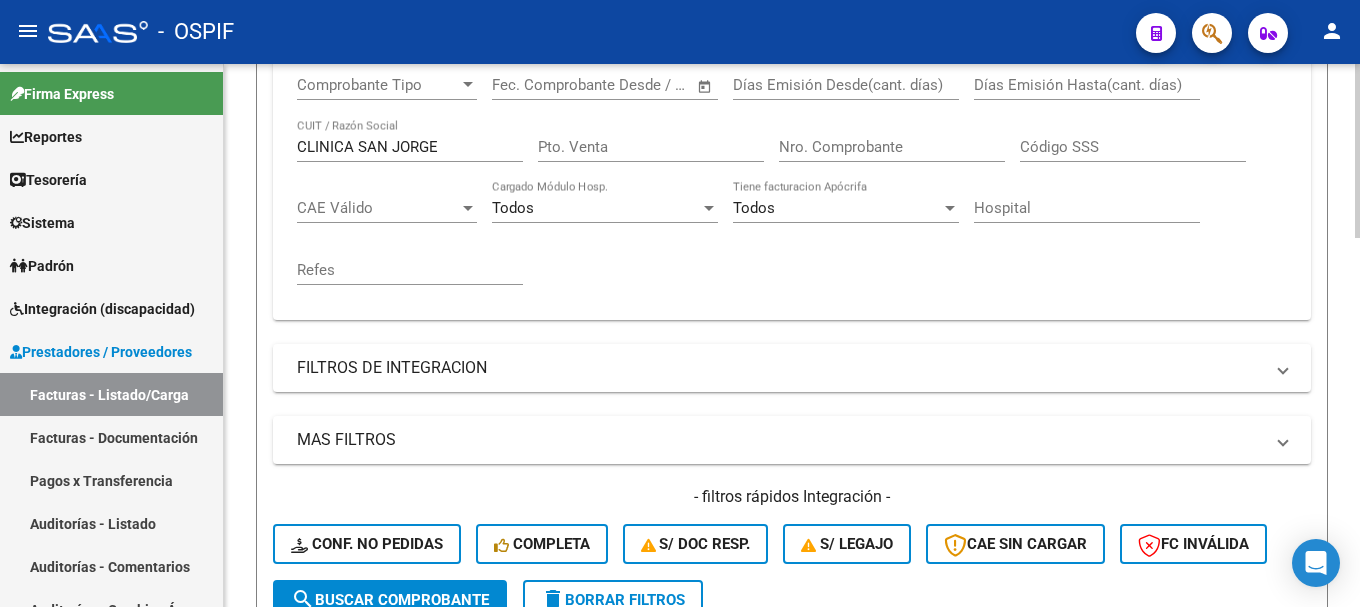 scroll, scrollTop: 500, scrollLeft: 0, axis: vertical 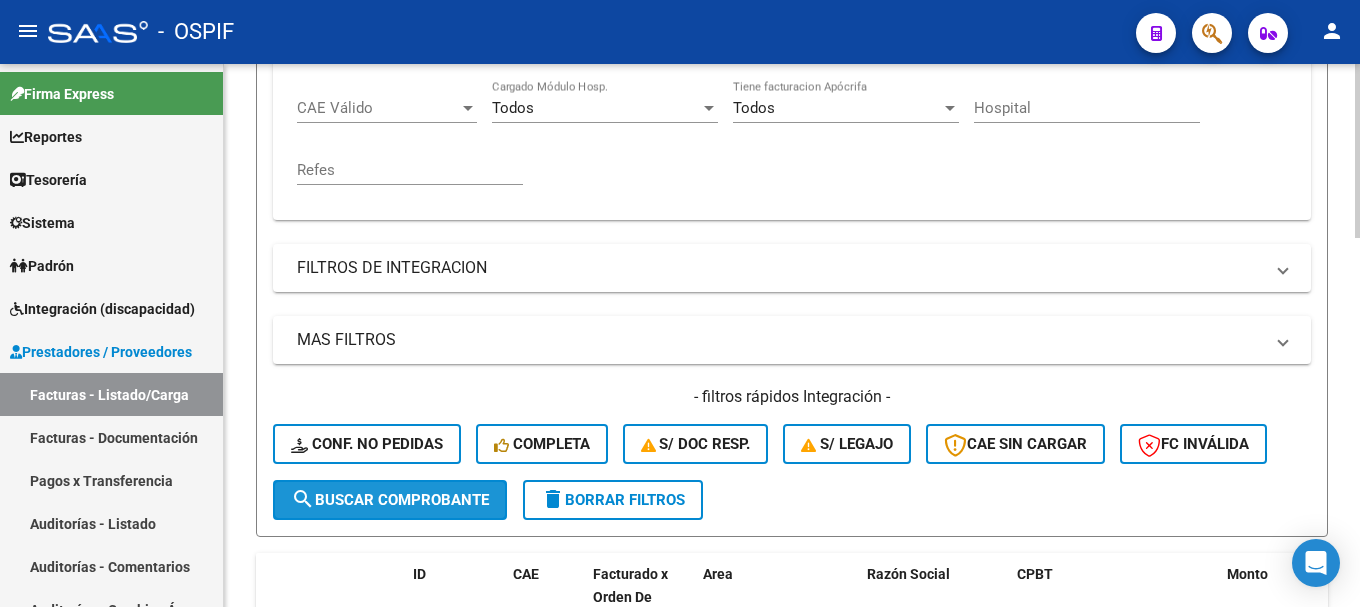click on "search  Buscar Comprobante" 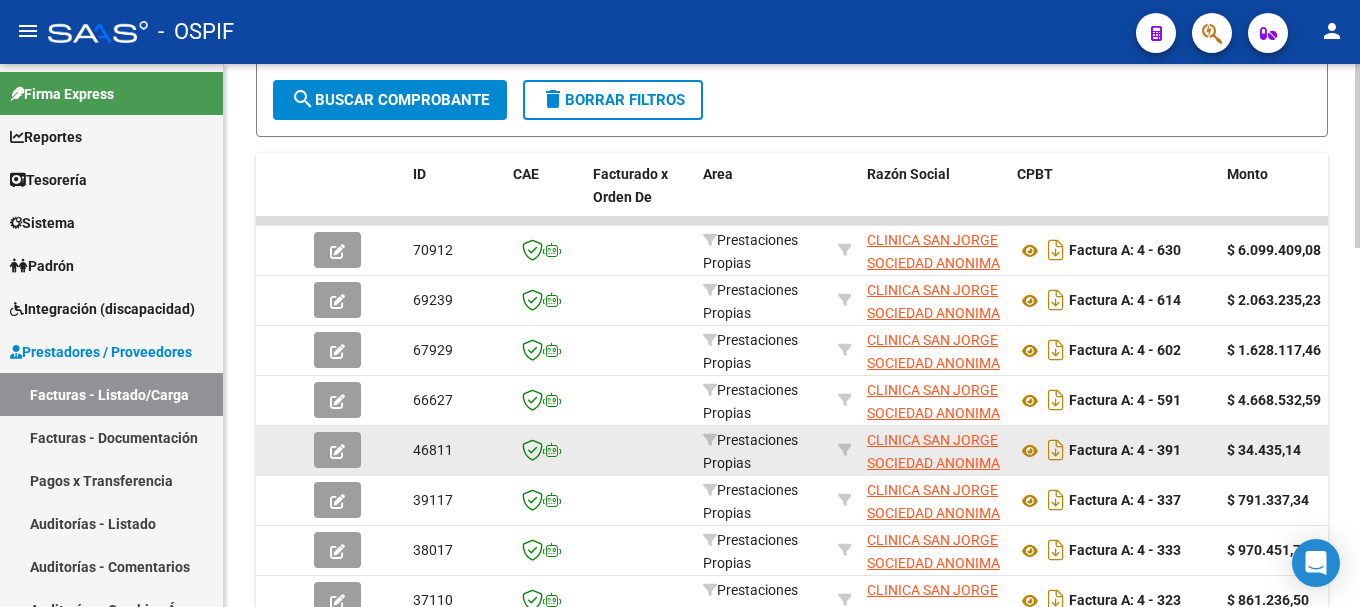 scroll, scrollTop: 1000, scrollLeft: 0, axis: vertical 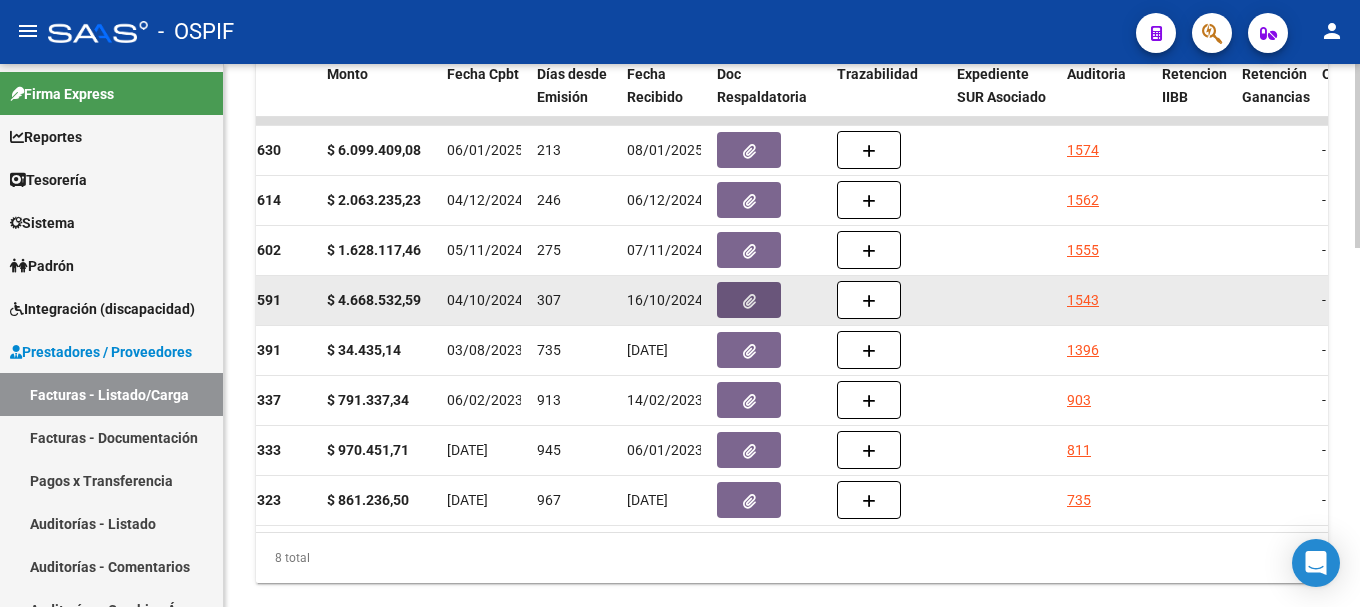 click 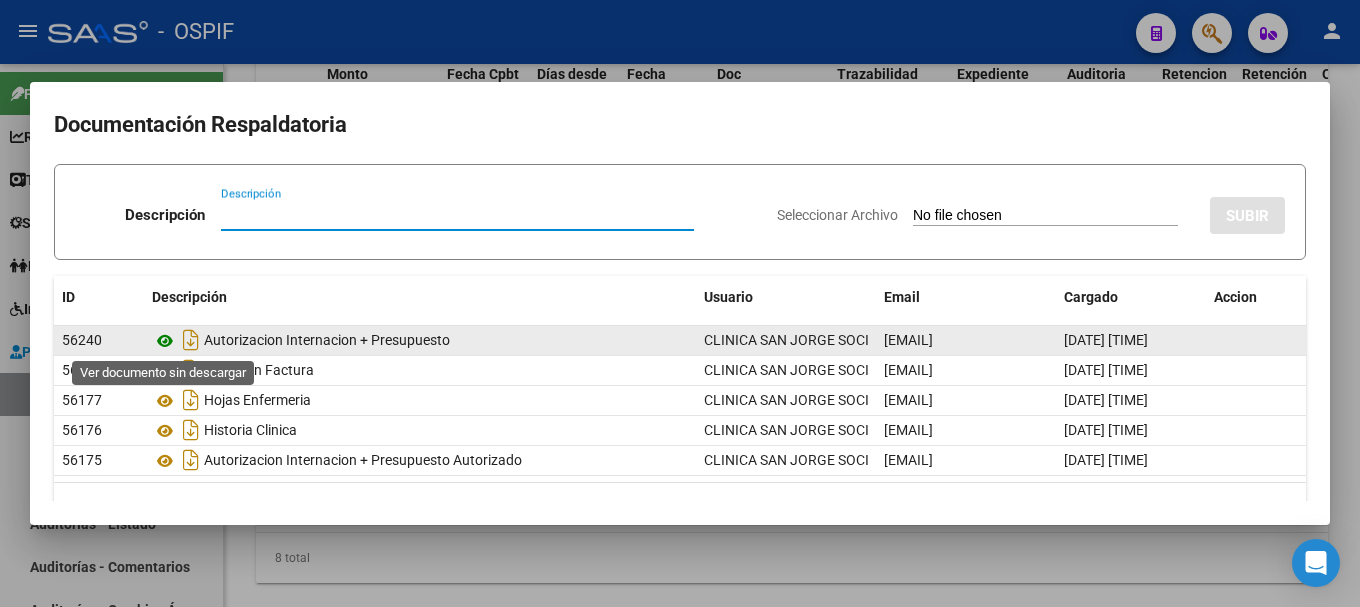 click 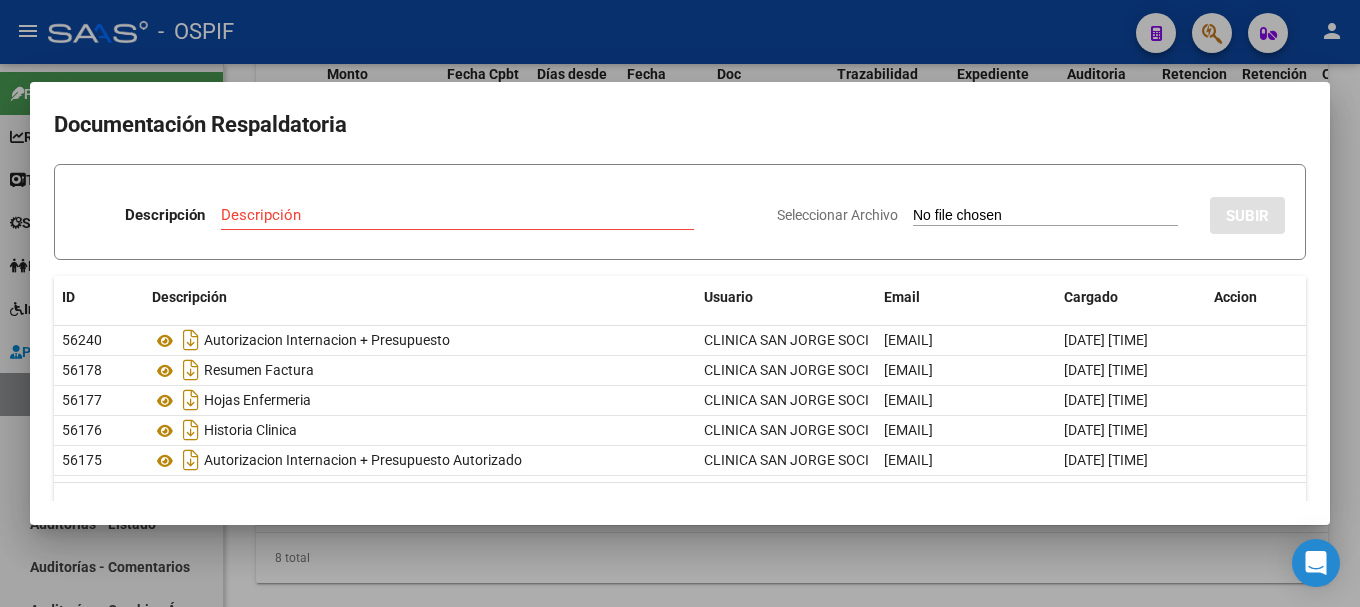 click at bounding box center [680, 303] 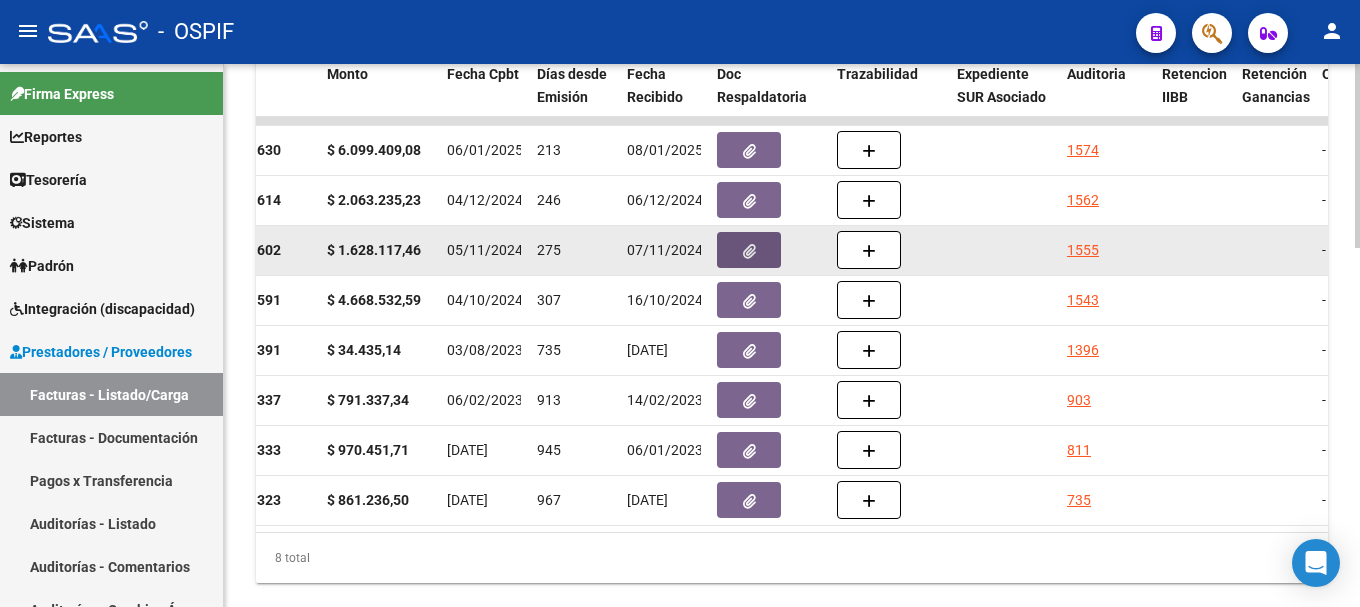 click 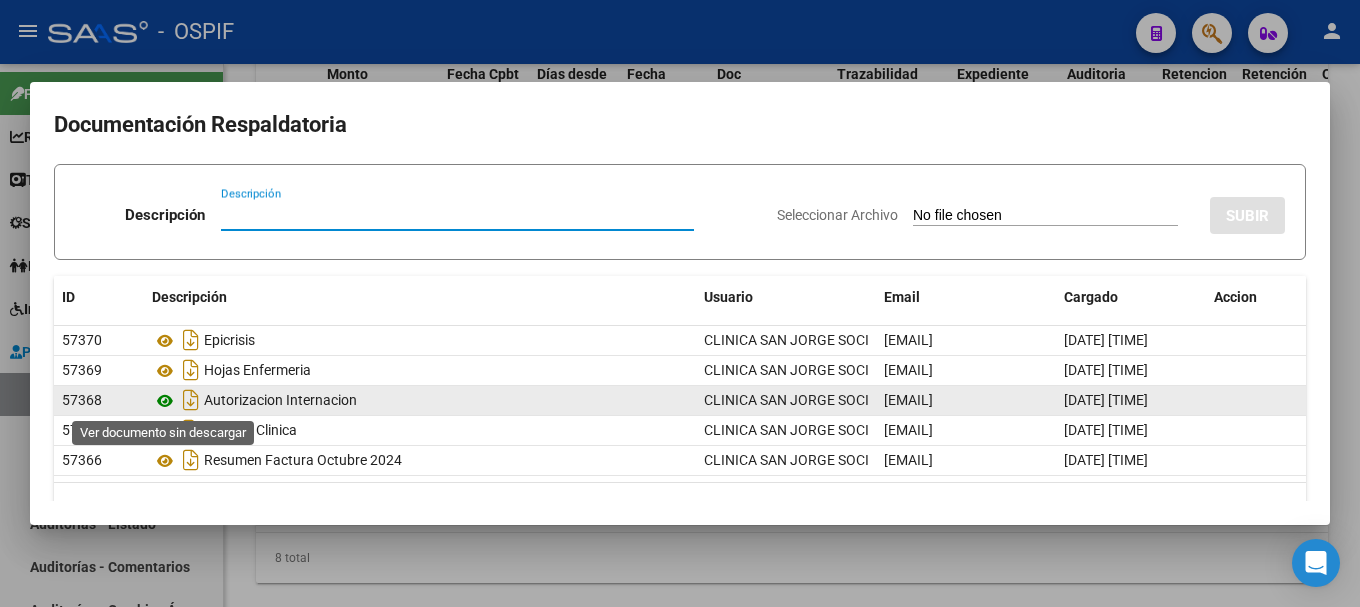 click 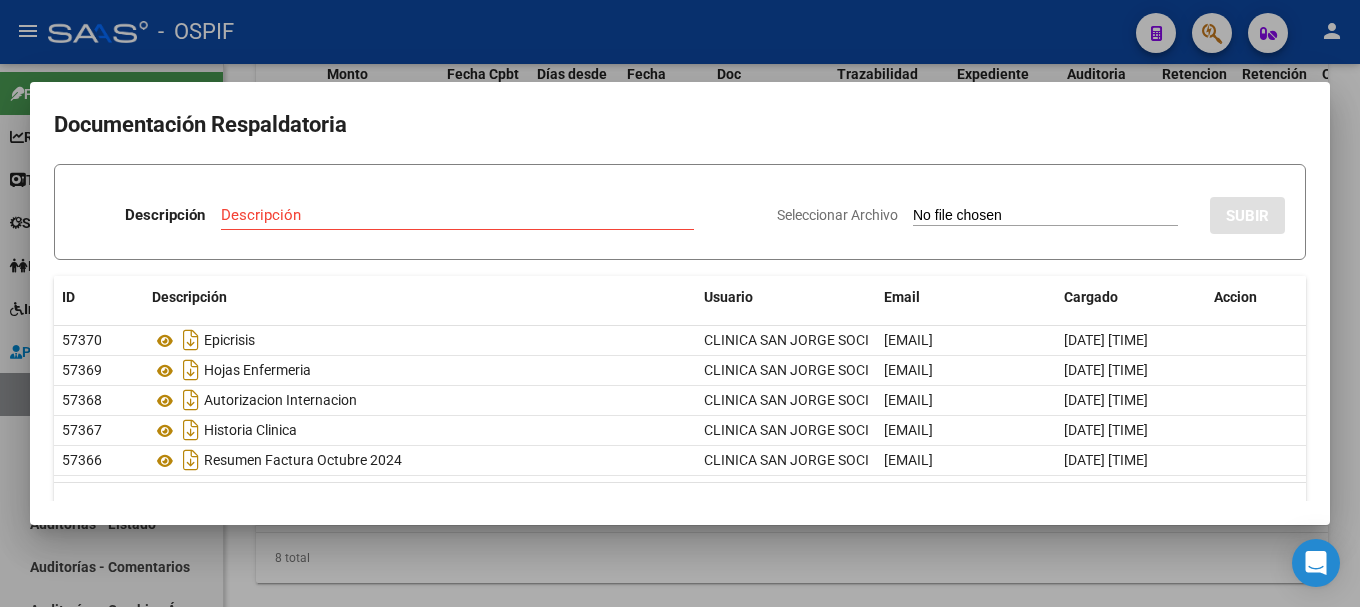 click at bounding box center (680, 303) 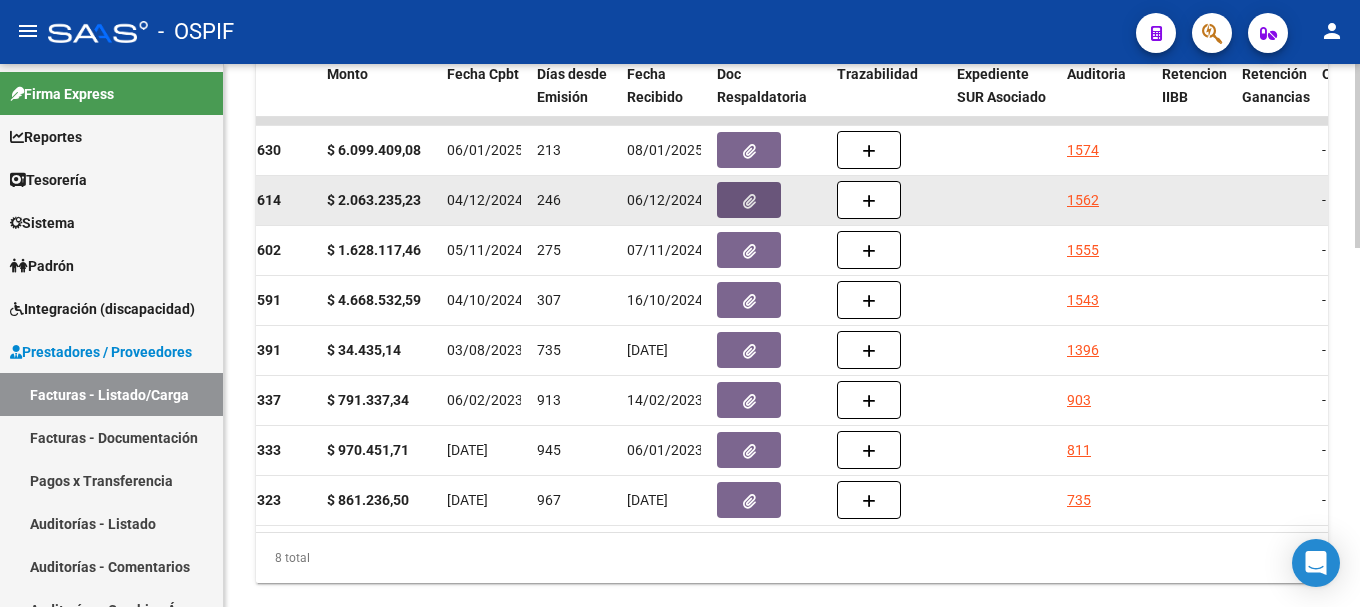 click 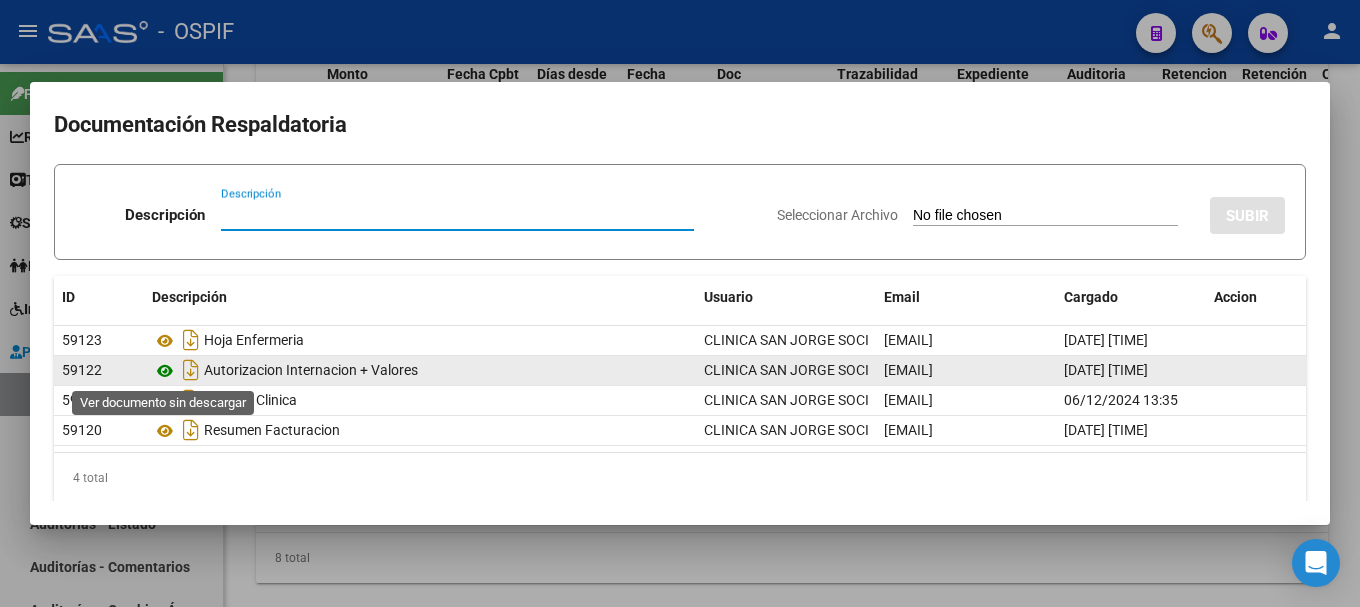 click 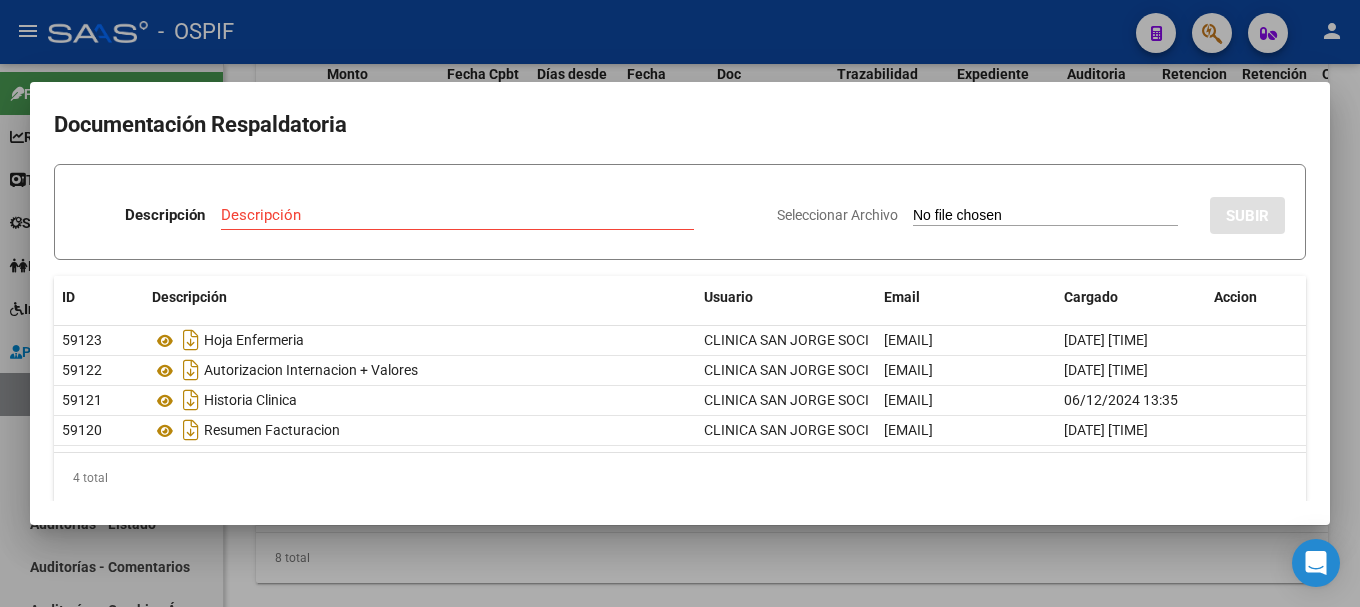 click at bounding box center (680, 303) 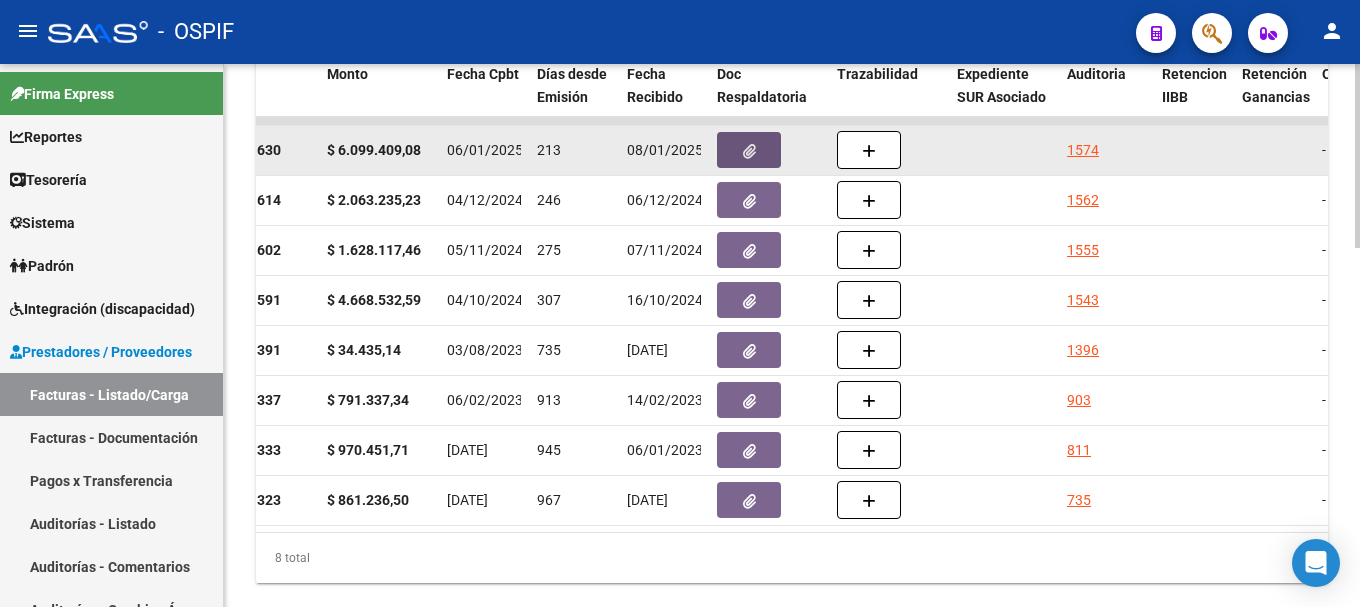 click 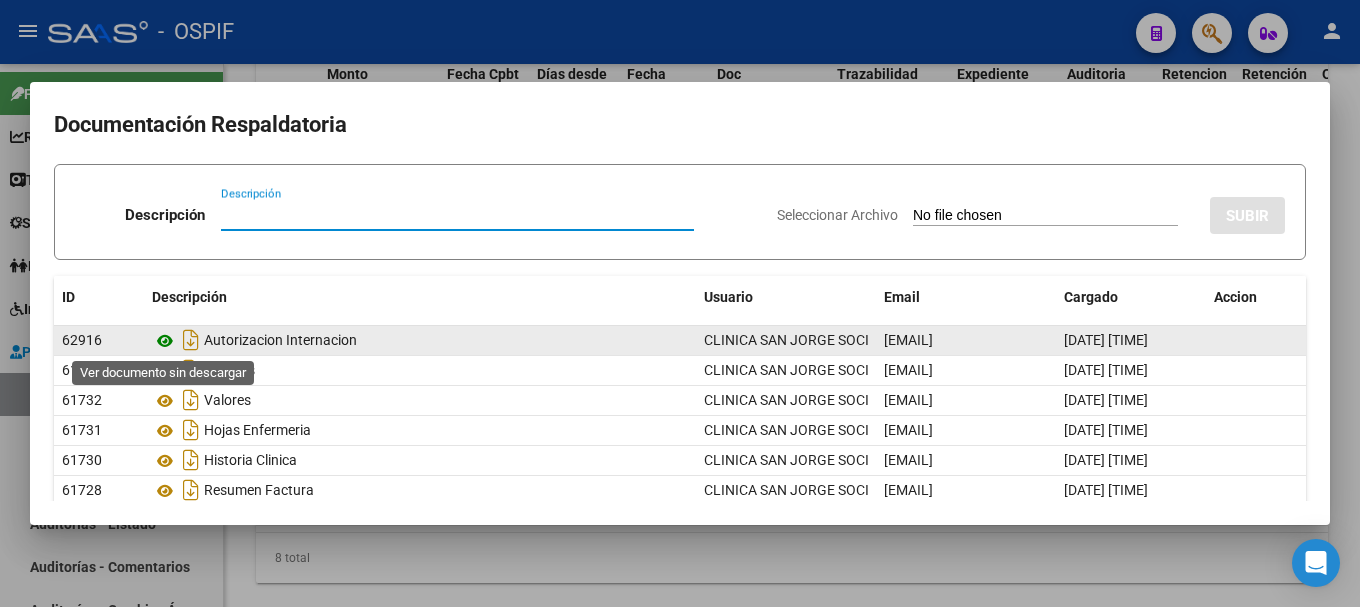click 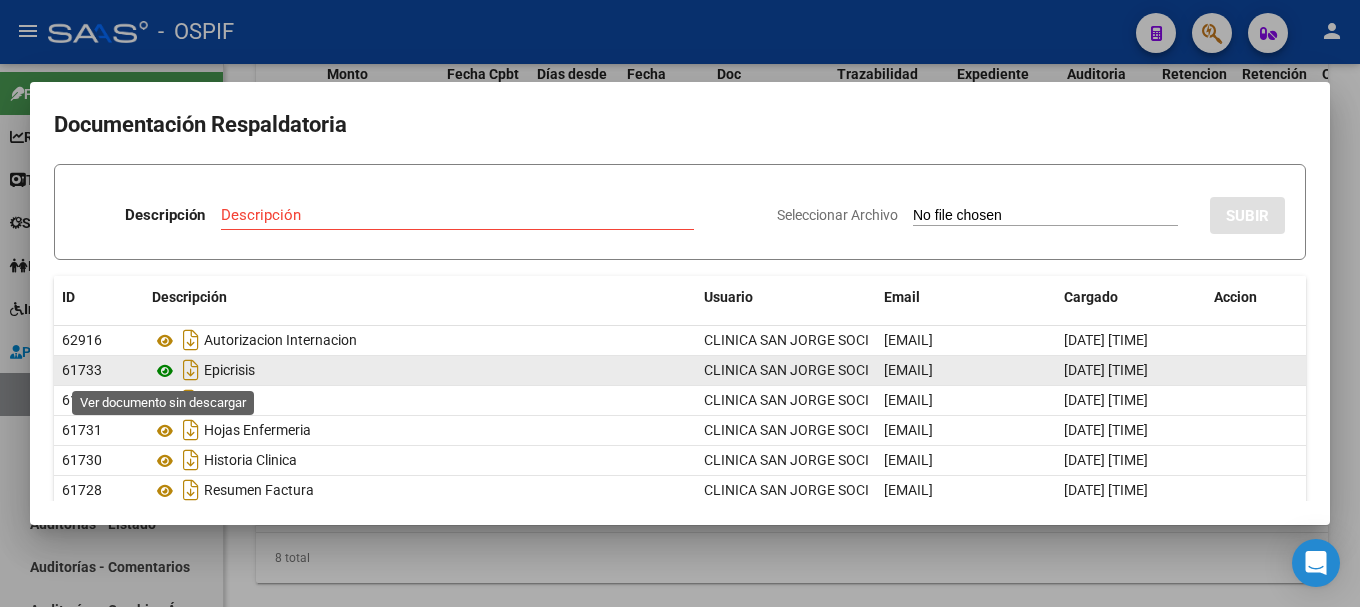 click 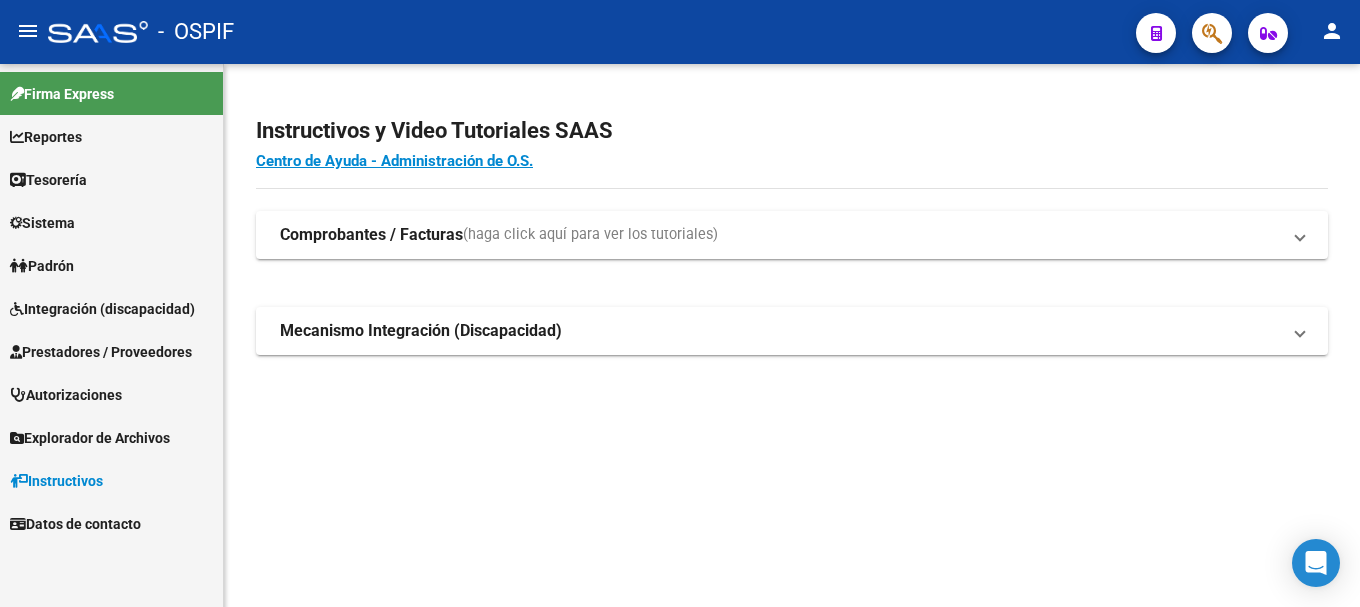 scroll, scrollTop: 0, scrollLeft: 0, axis: both 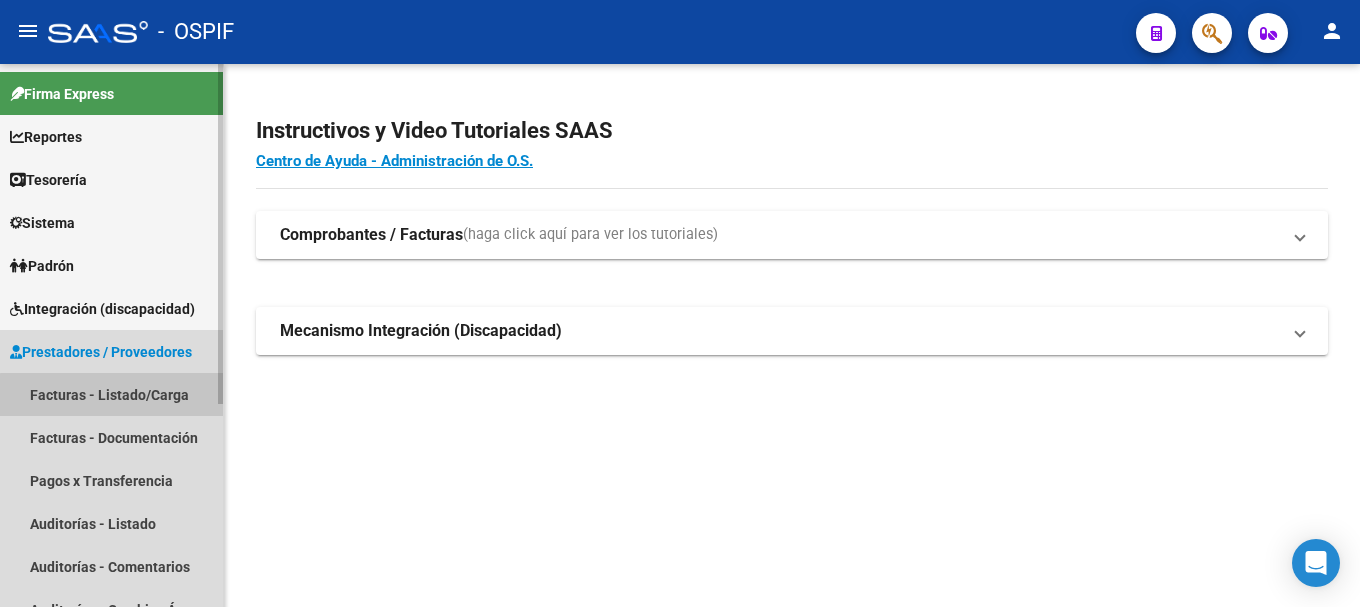 click on "Facturas - Listado/Carga" at bounding box center (111, 394) 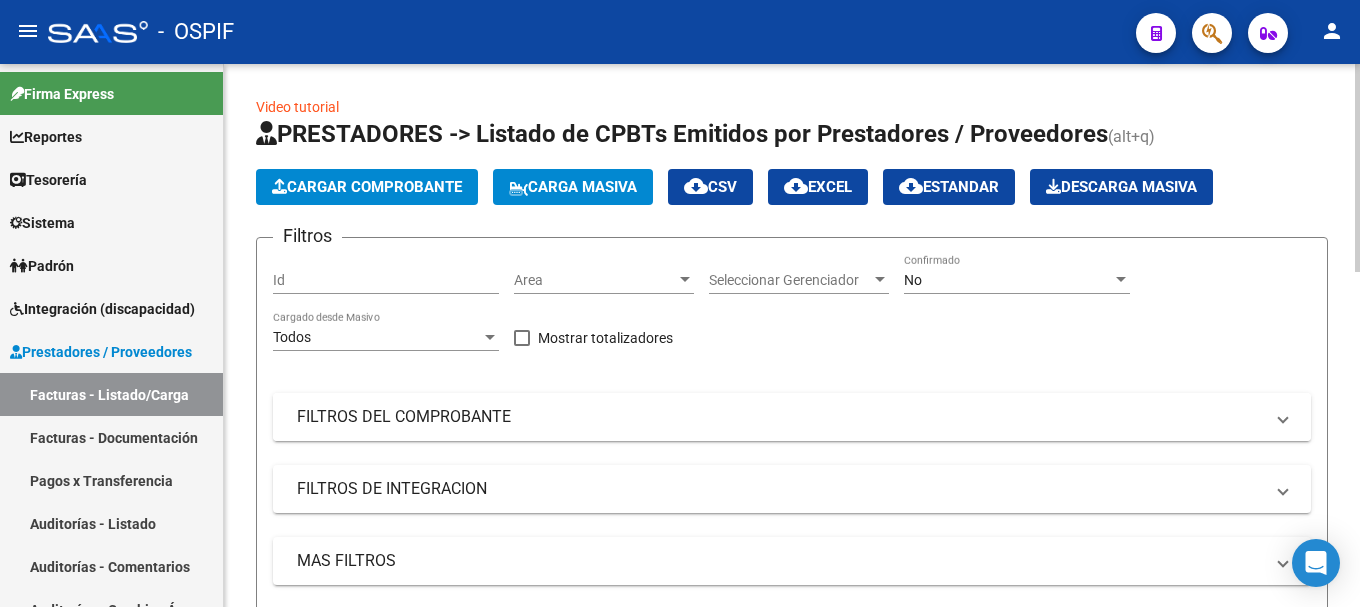 click at bounding box center (1283, 417) 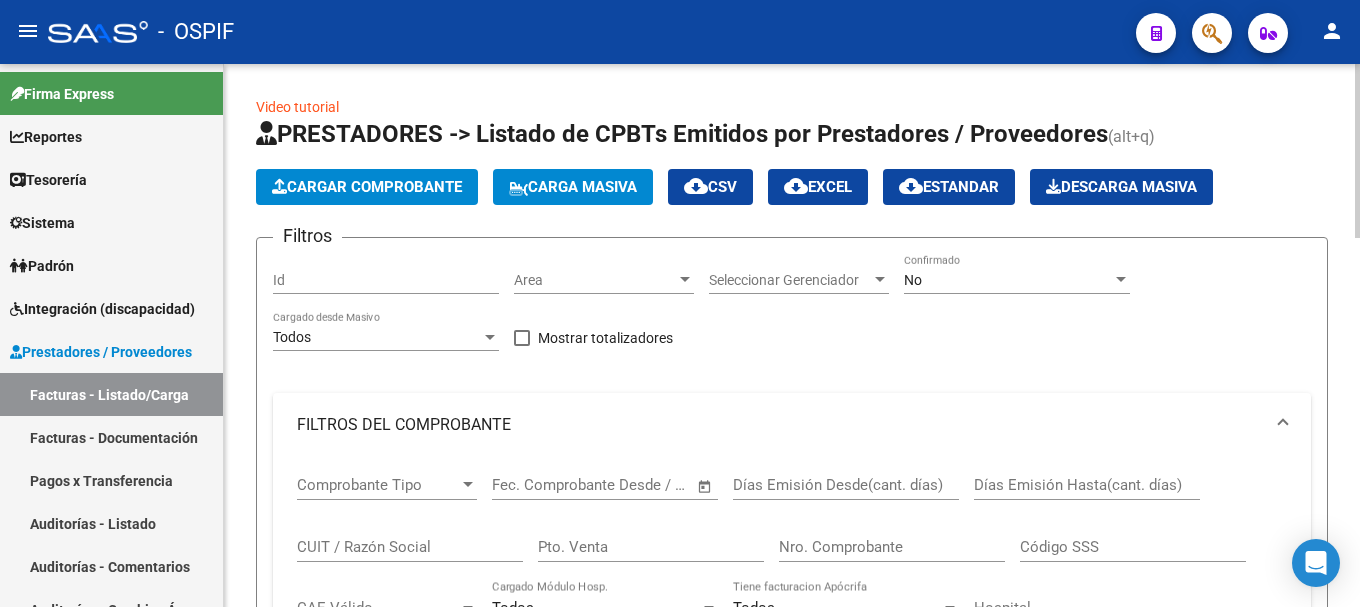 click on "CUIT / Razón Social" at bounding box center (410, 547) 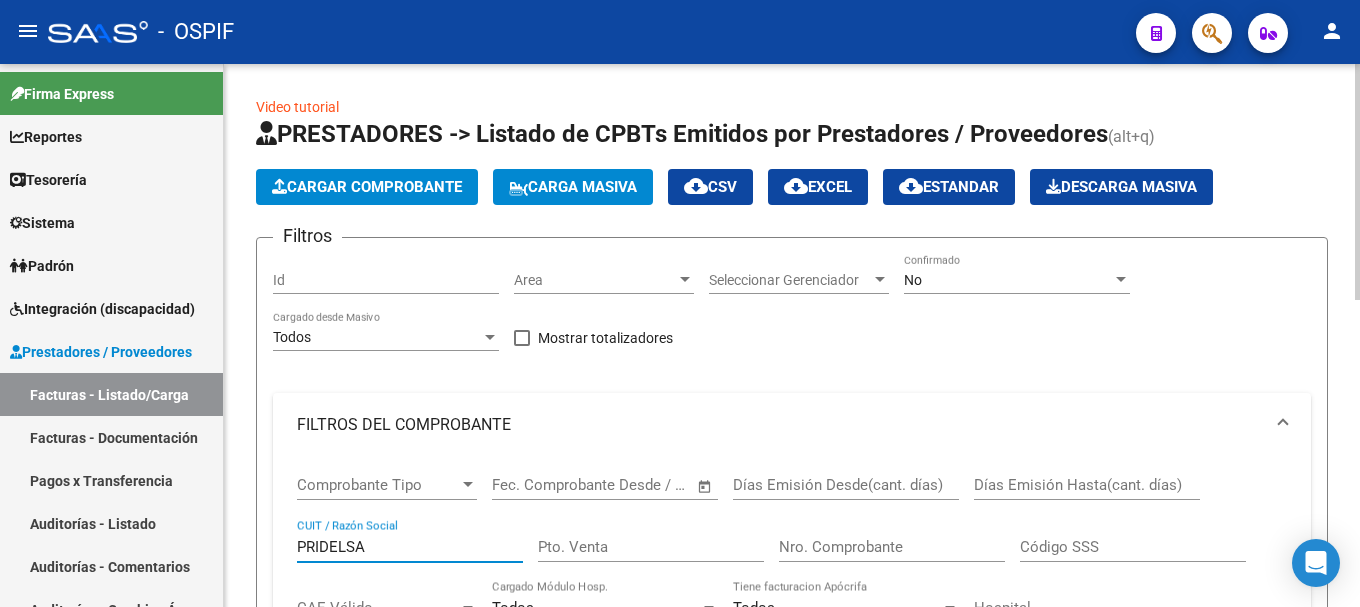 type on "PRIDELSA" 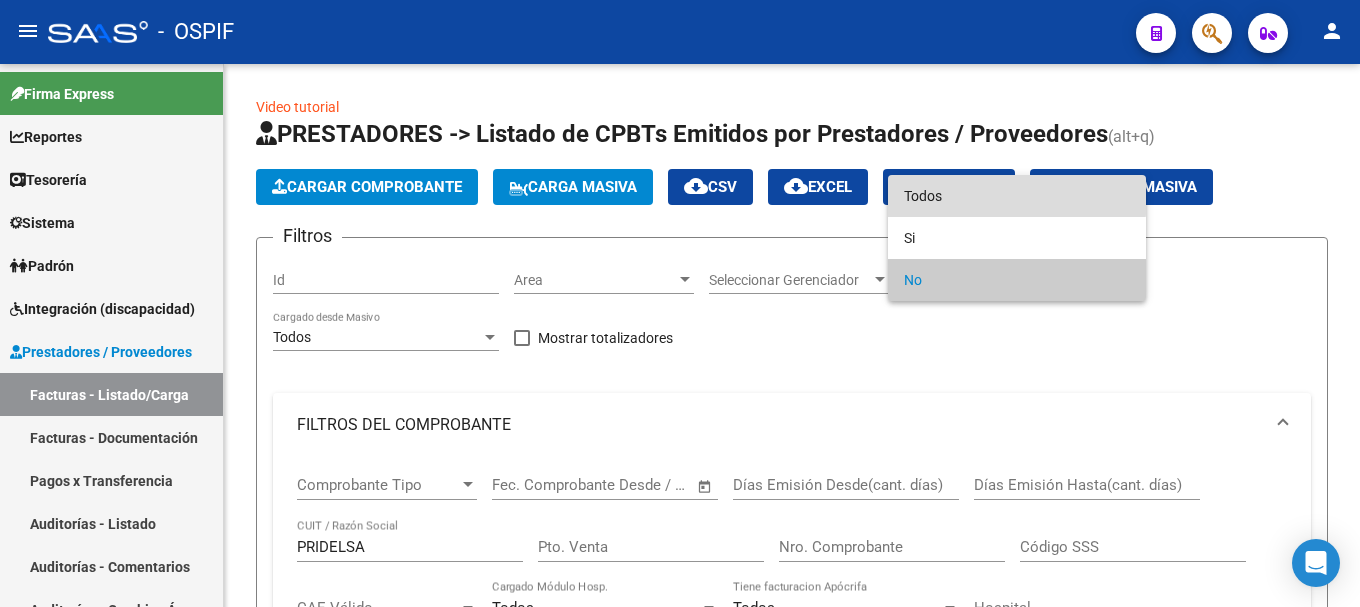 click on "Todos" at bounding box center (1017, 196) 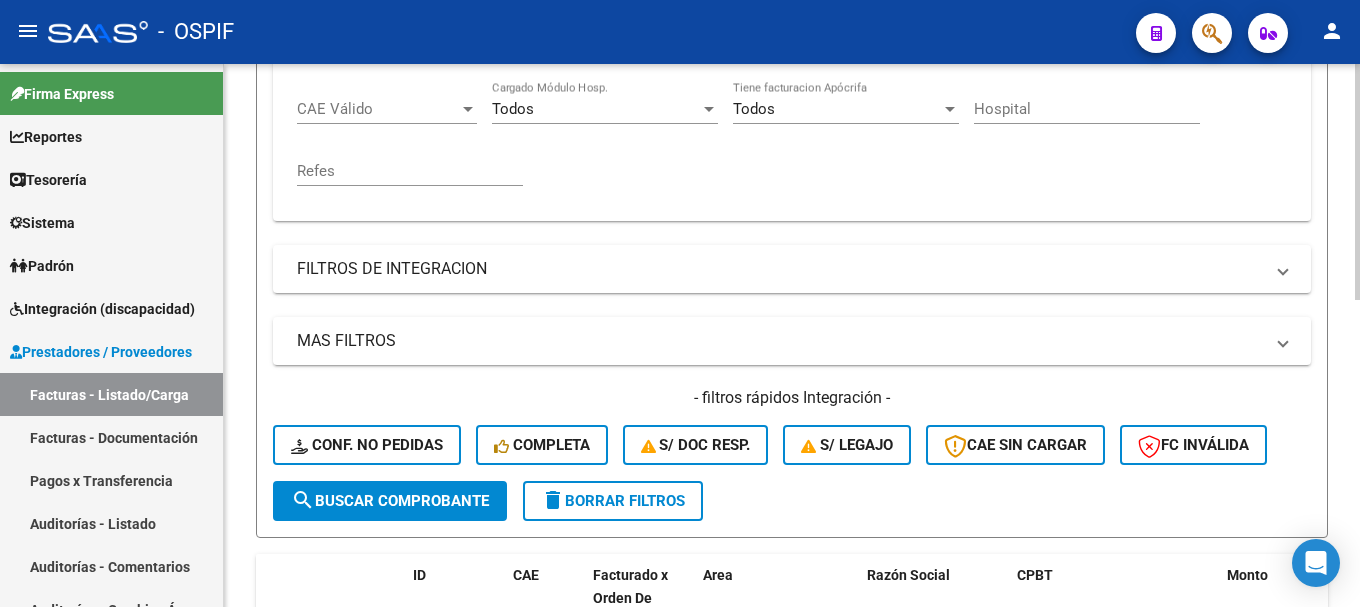 scroll, scrollTop: 500, scrollLeft: 0, axis: vertical 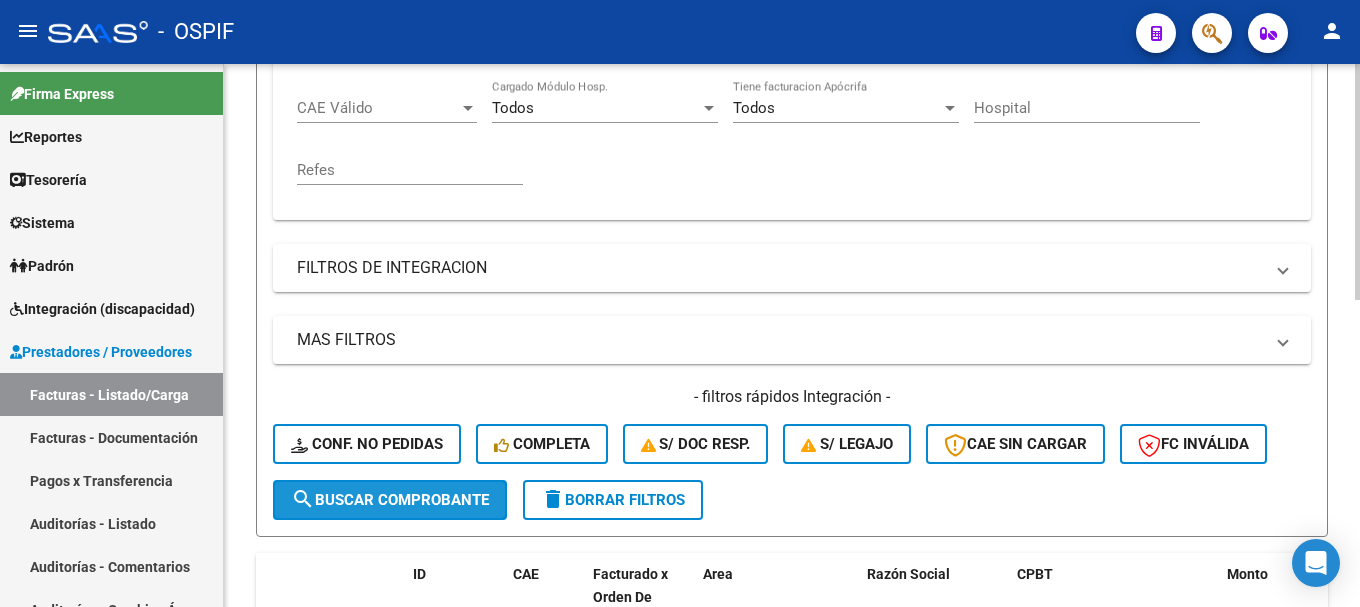 drag, startPoint x: 431, startPoint y: 500, endPoint x: 478, endPoint y: 477, distance: 52.3259 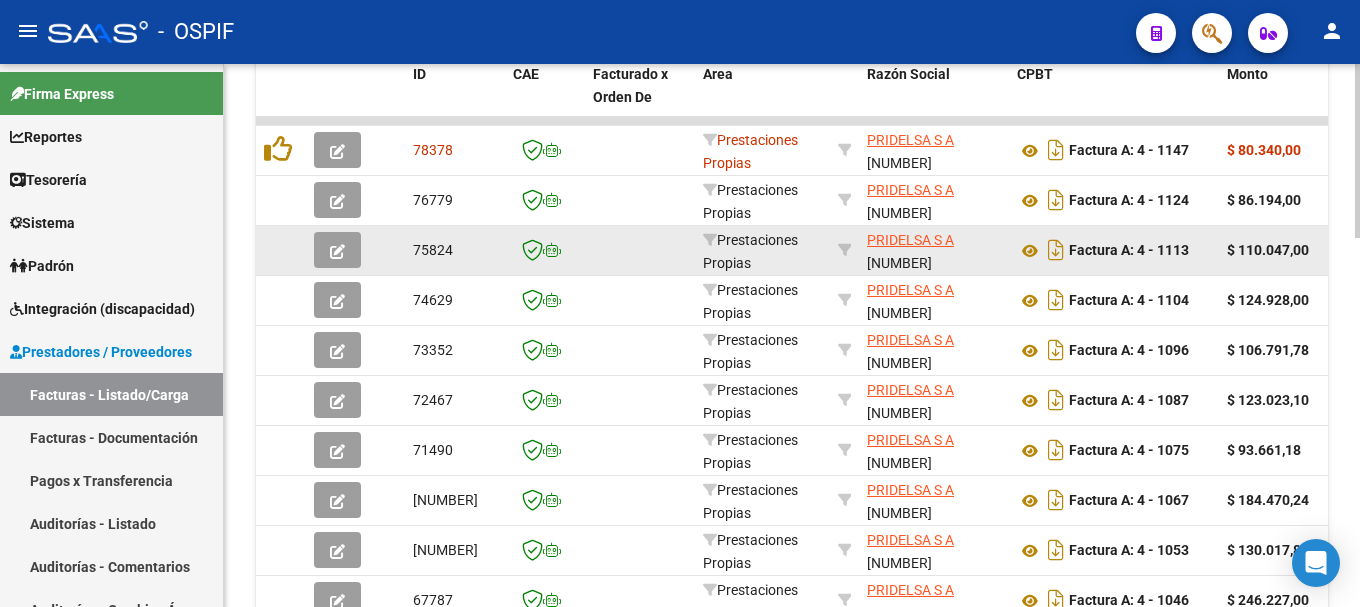 scroll, scrollTop: 1100, scrollLeft: 0, axis: vertical 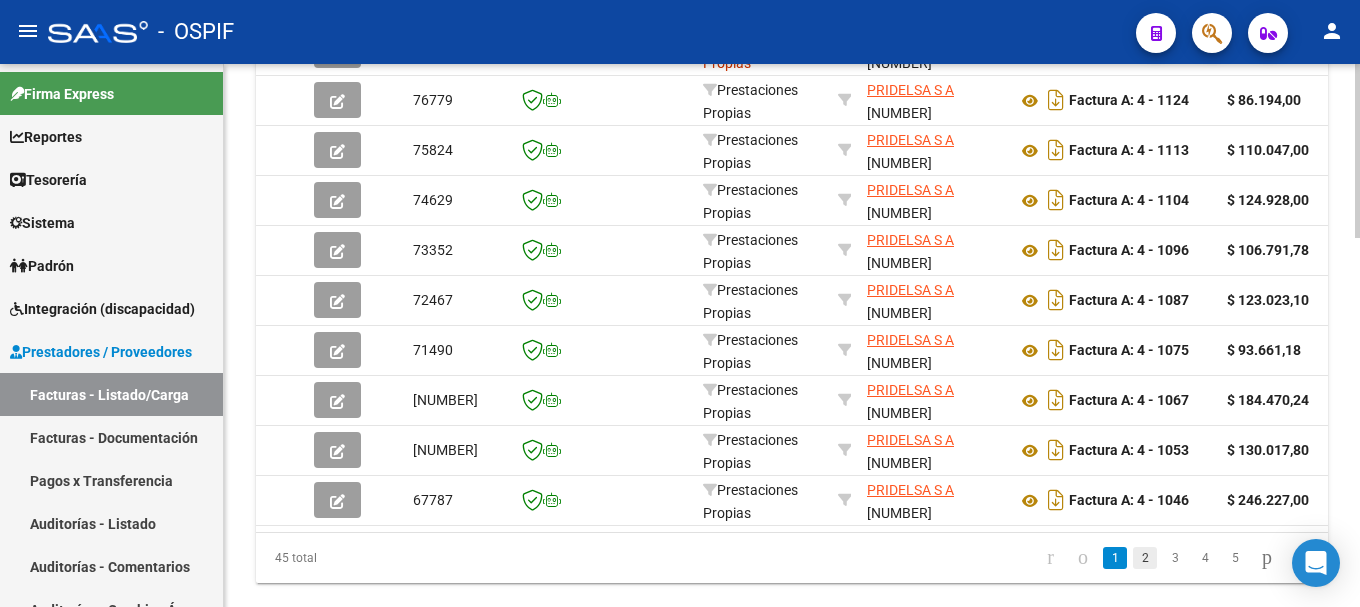 click on "2" 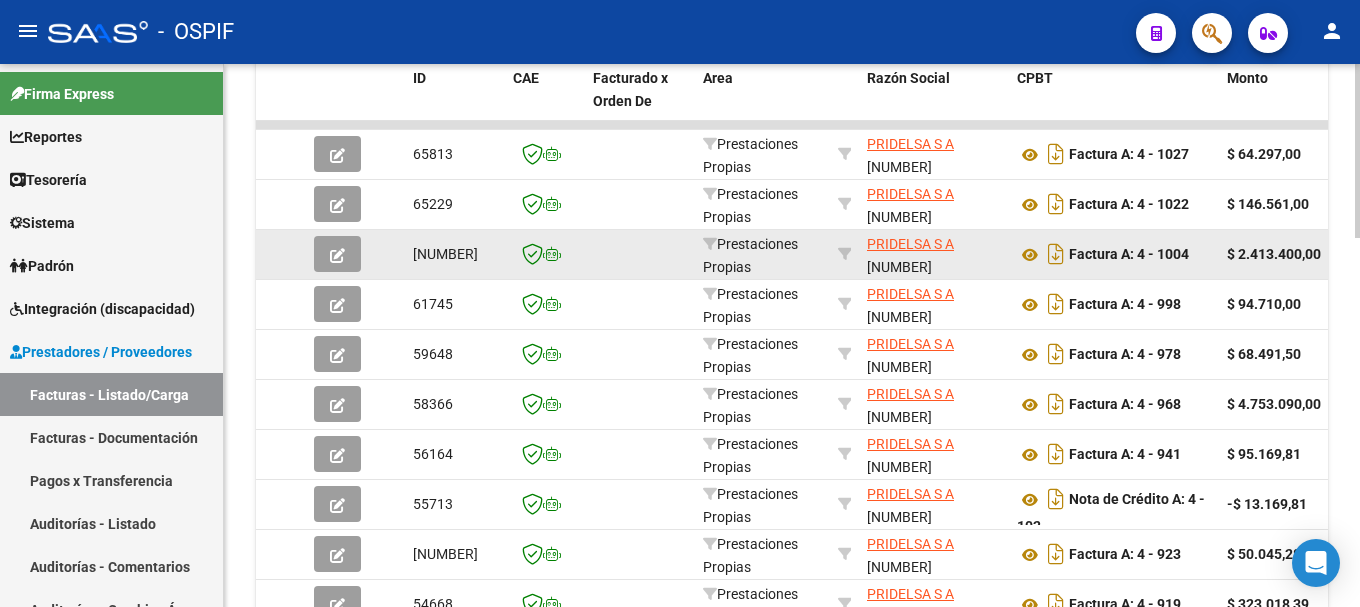 scroll, scrollTop: 915, scrollLeft: 0, axis: vertical 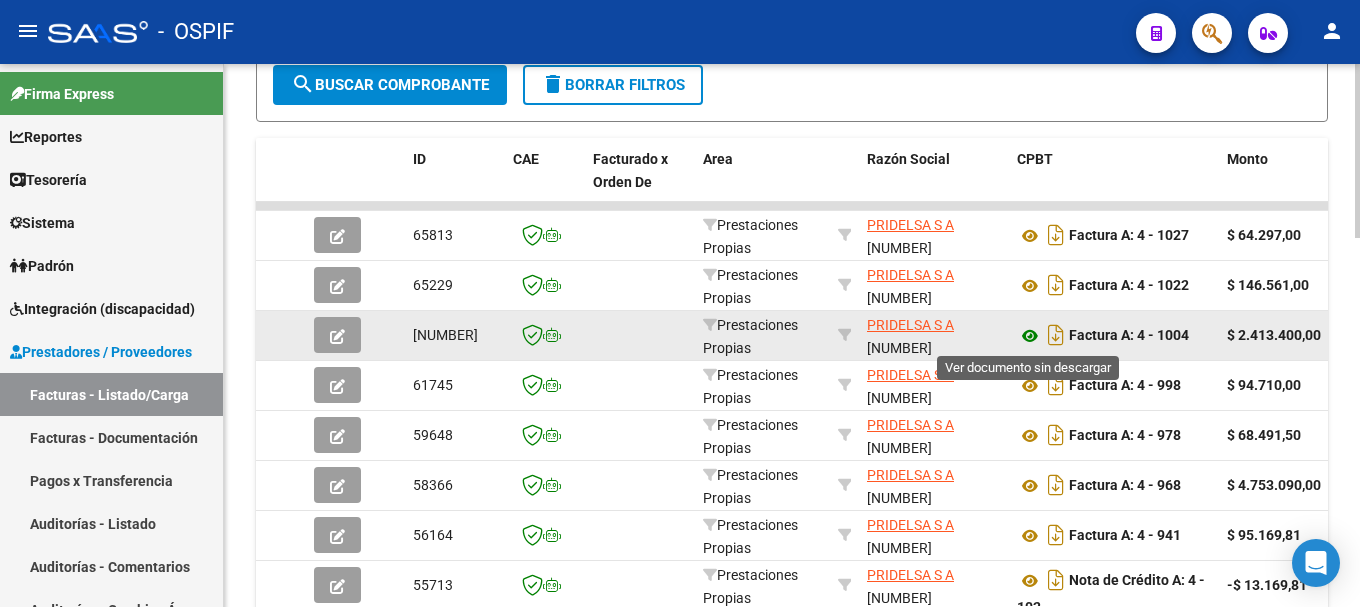 click 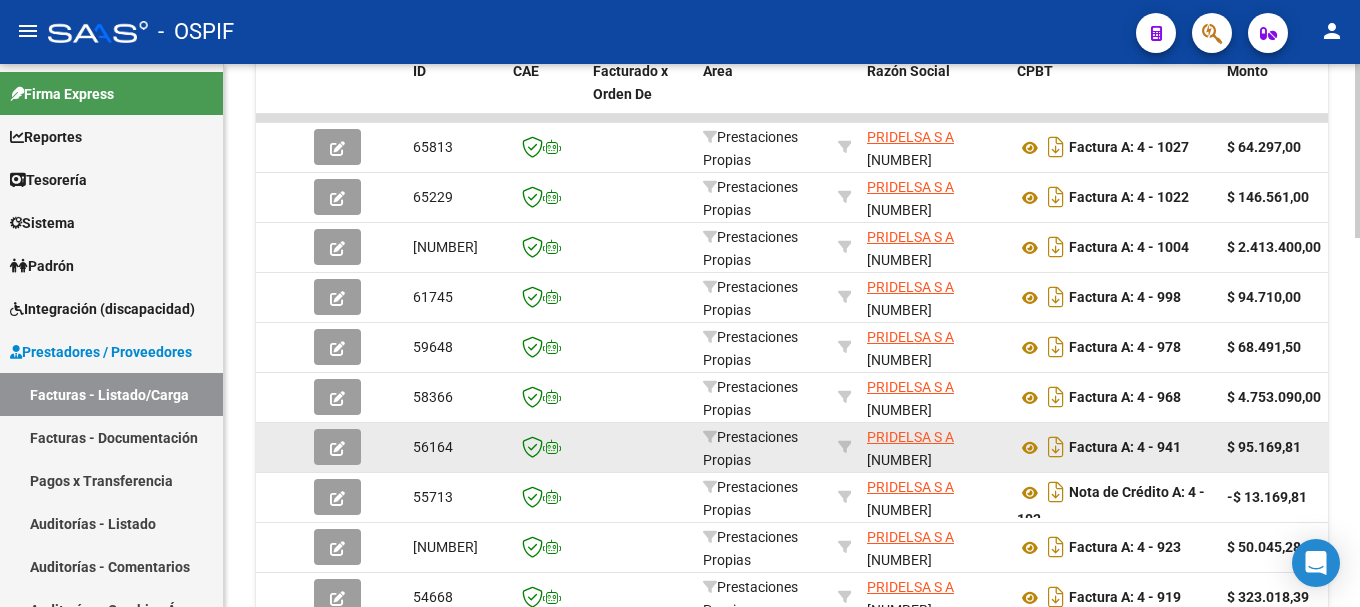 scroll, scrollTop: 1156, scrollLeft: 0, axis: vertical 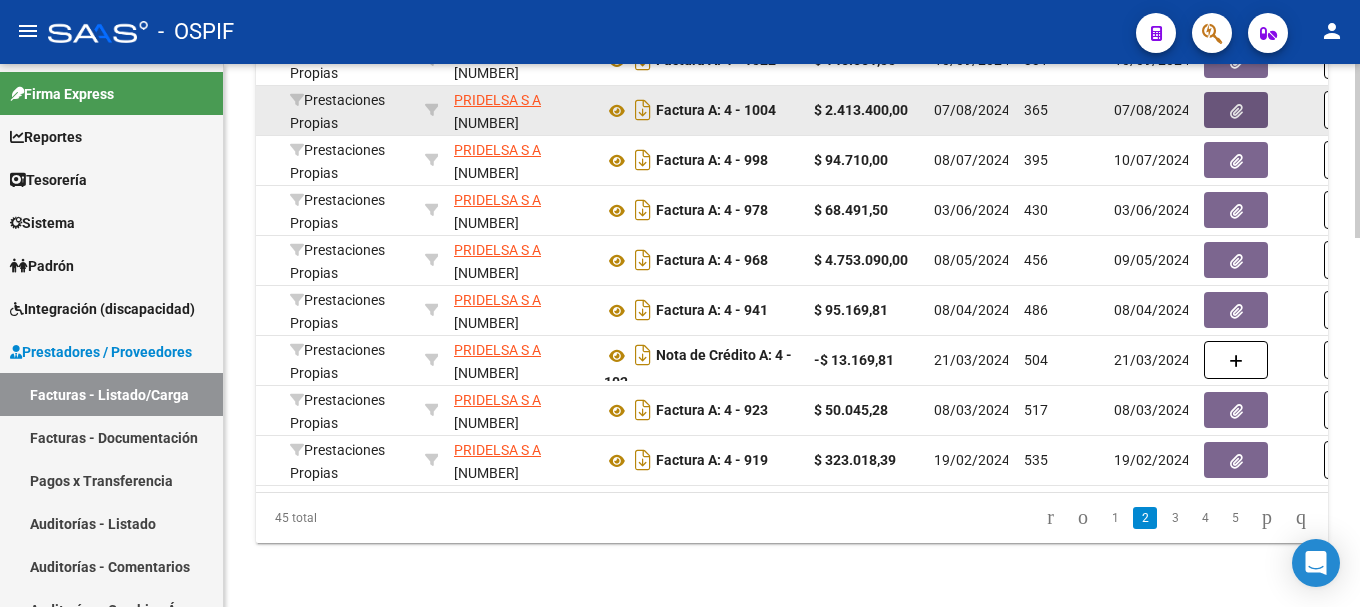 click 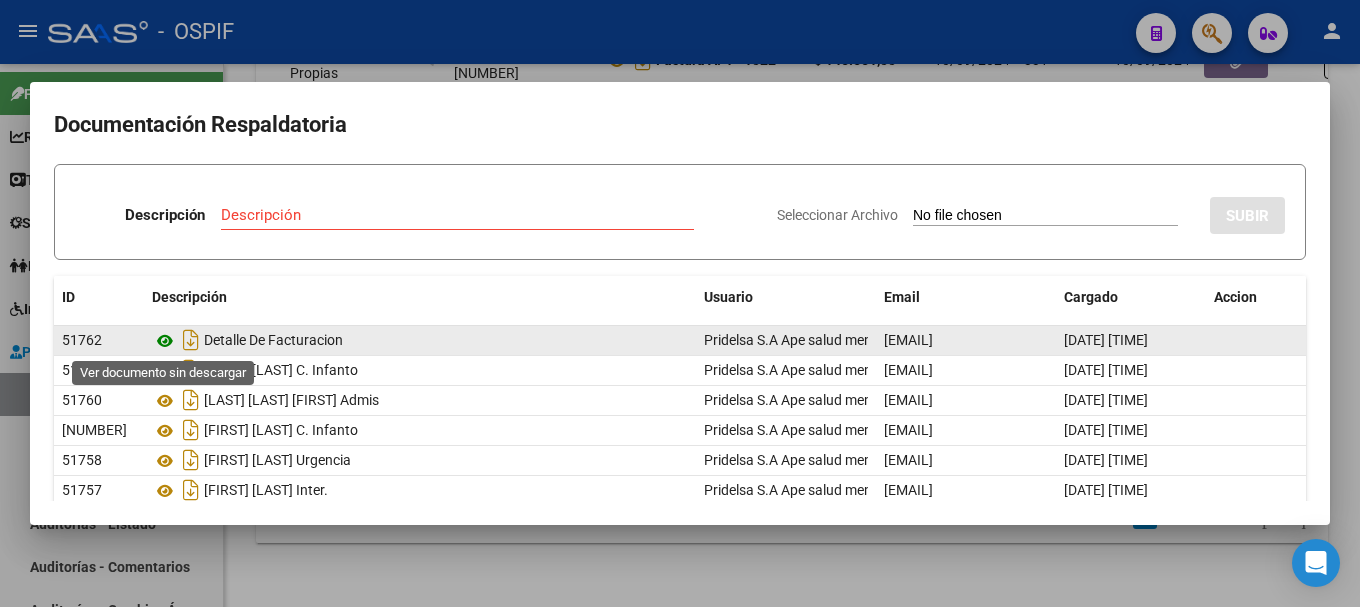 click 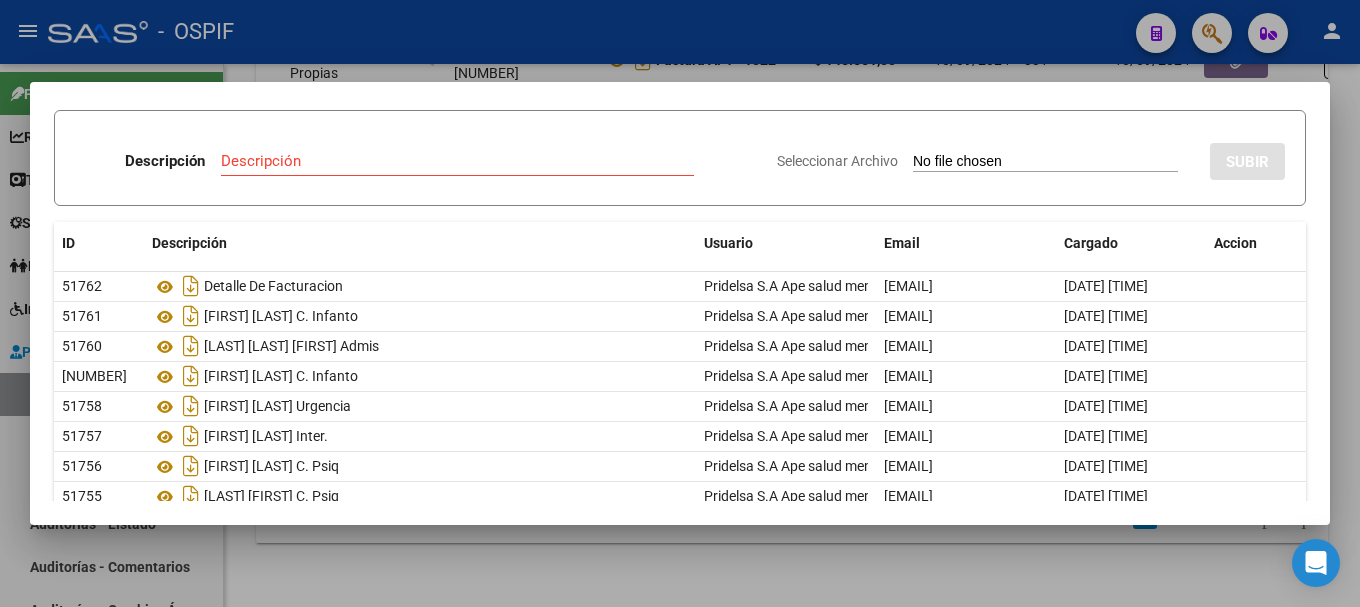 scroll, scrollTop: 100, scrollLeft: 0, axis: vertical 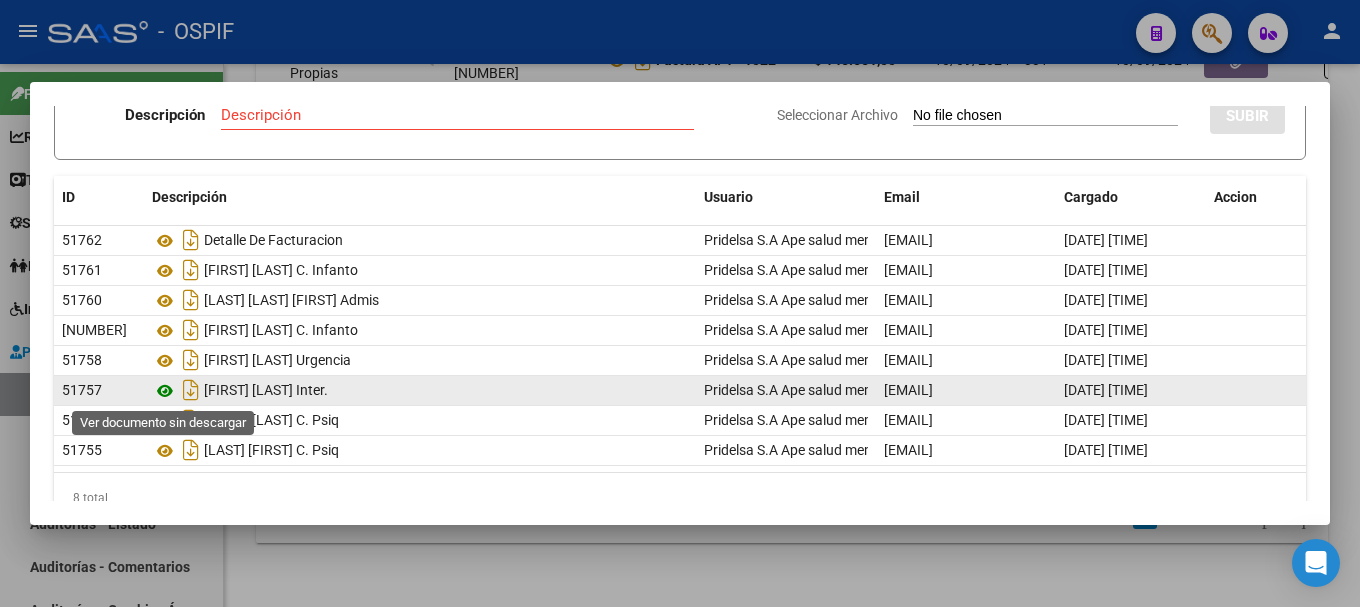 click 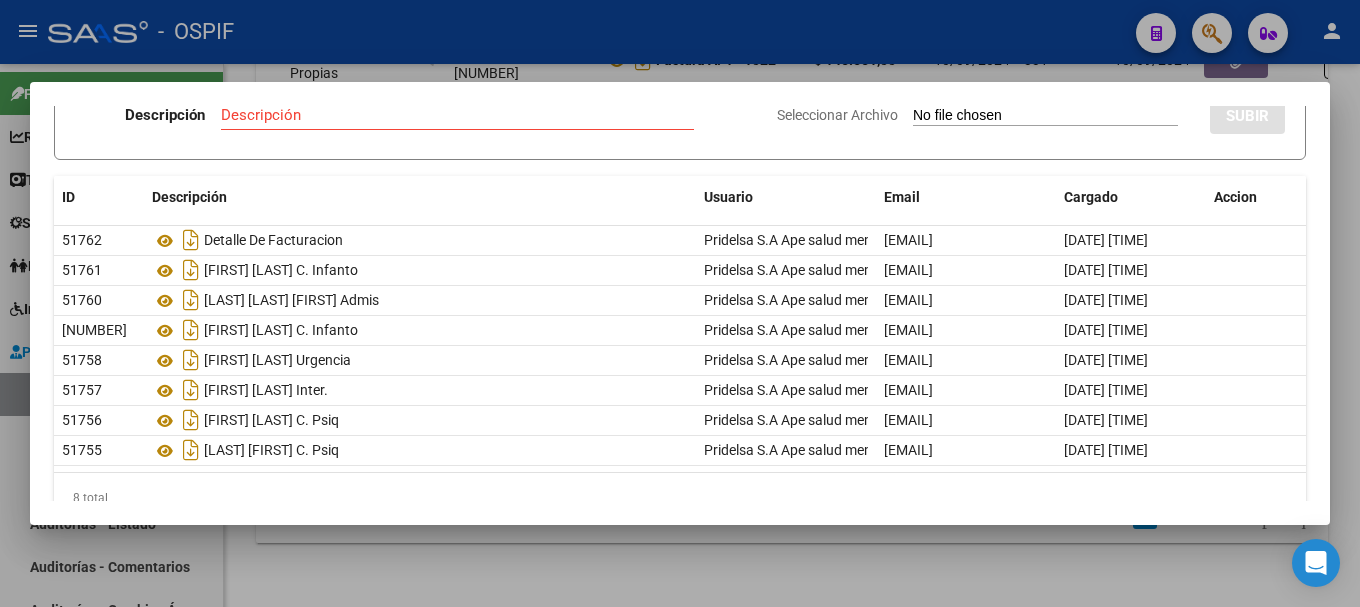 click at bounding box center [680, 303] 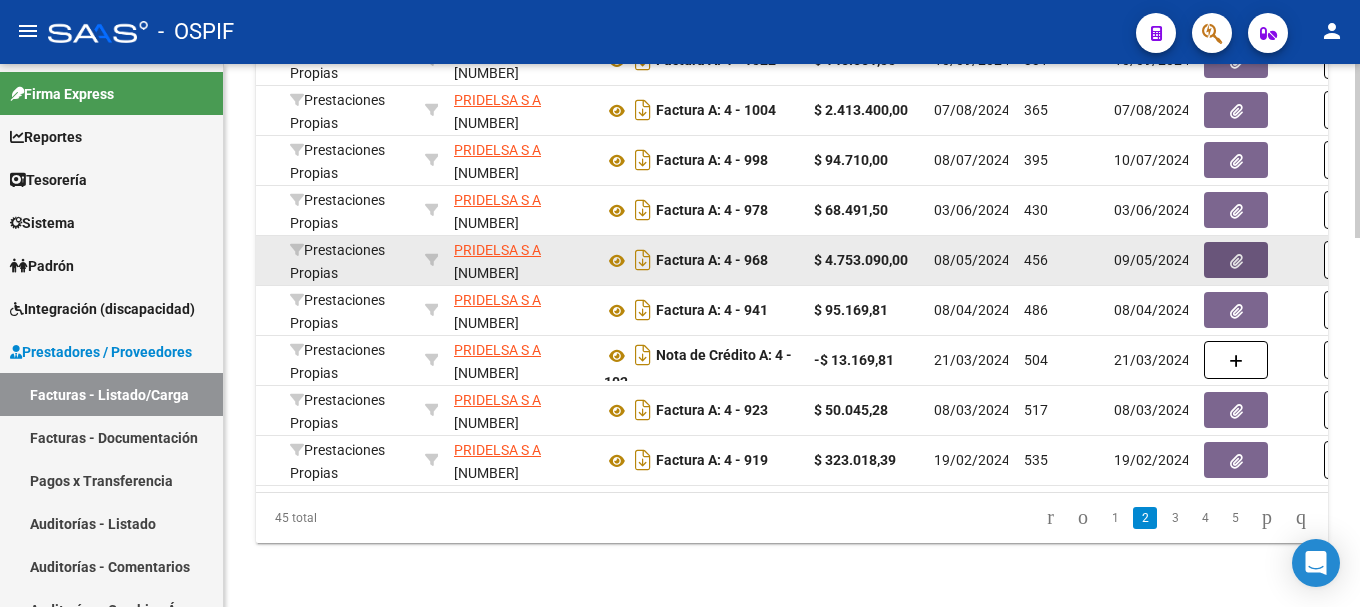 click 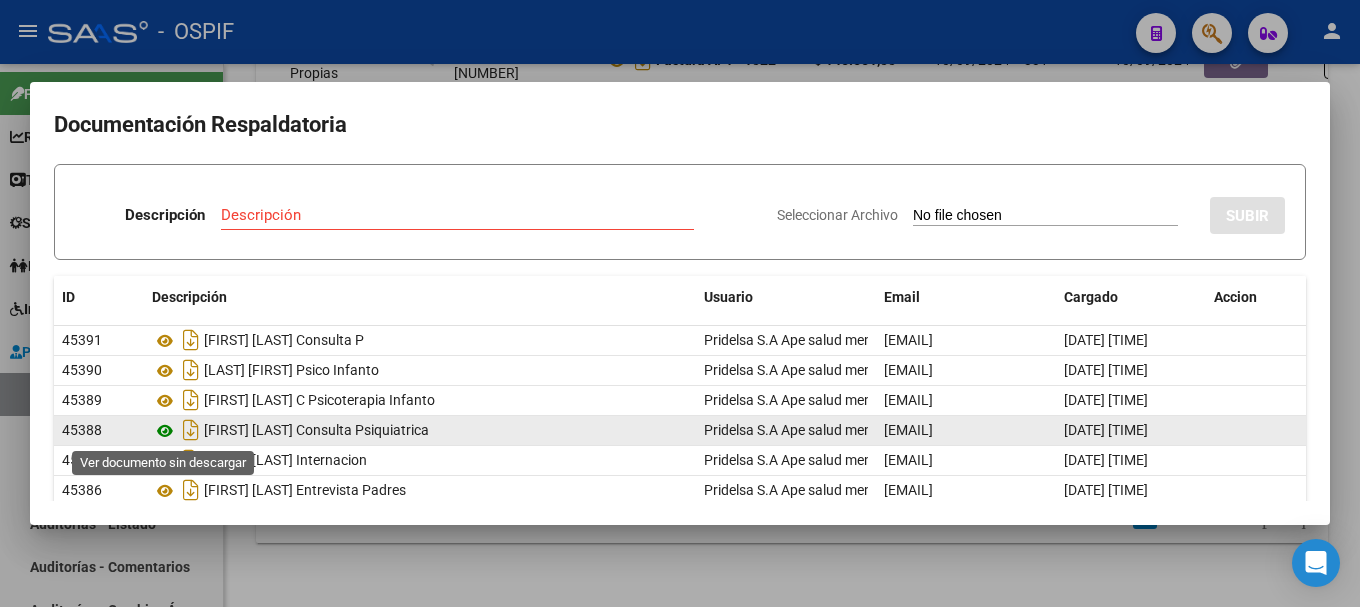 click 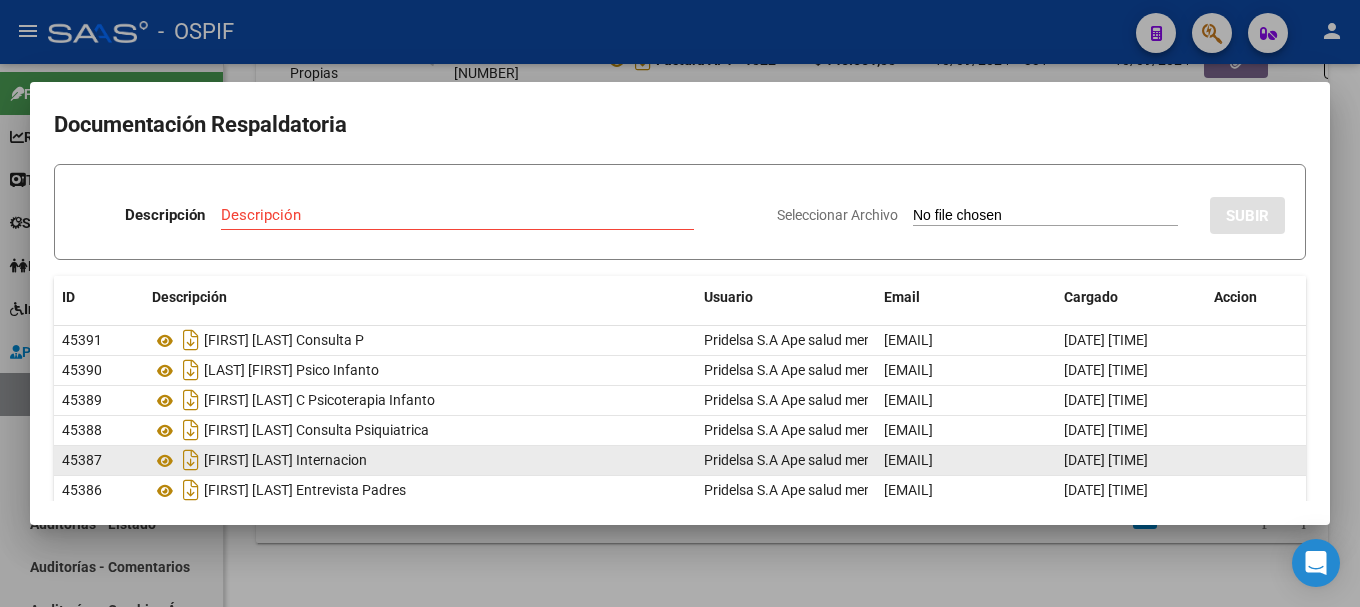 scroll, scrollTop: 100, scrollLeft: 0, axis: vertical 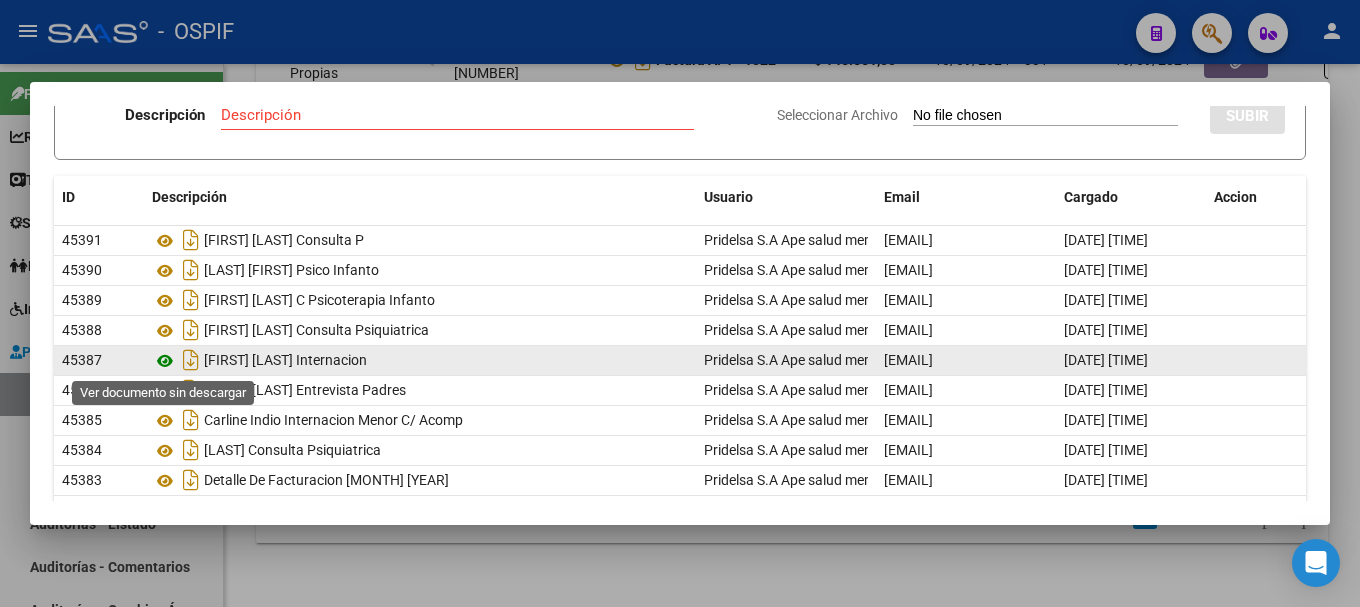 click 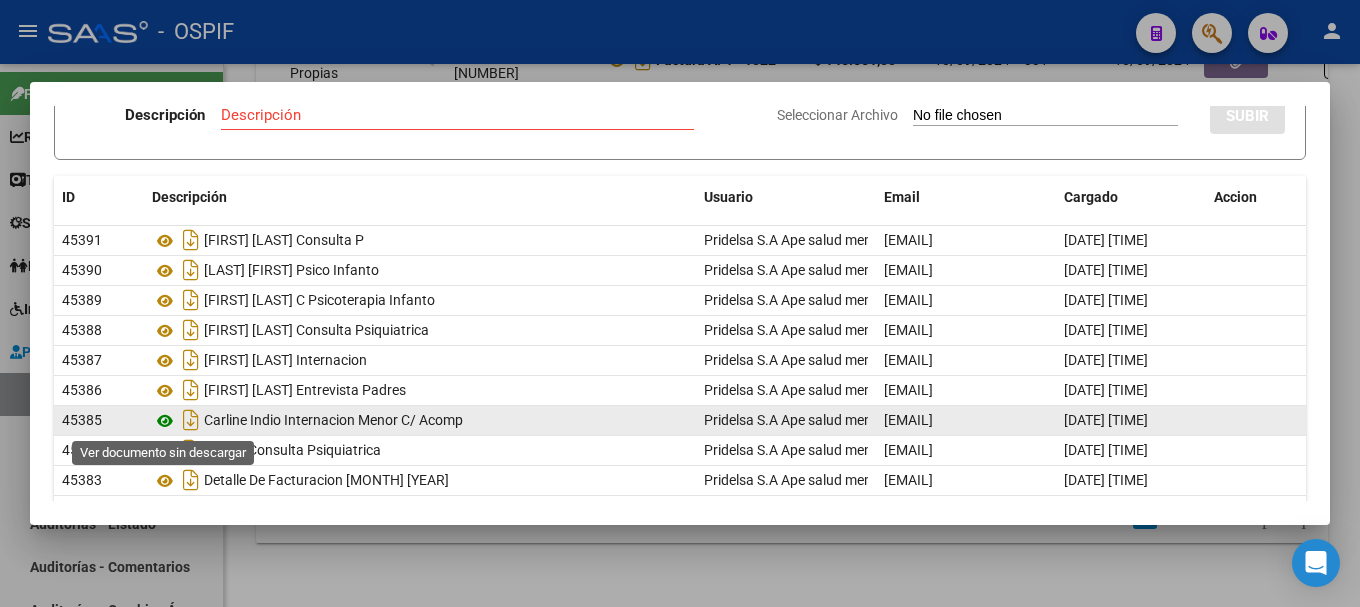 click 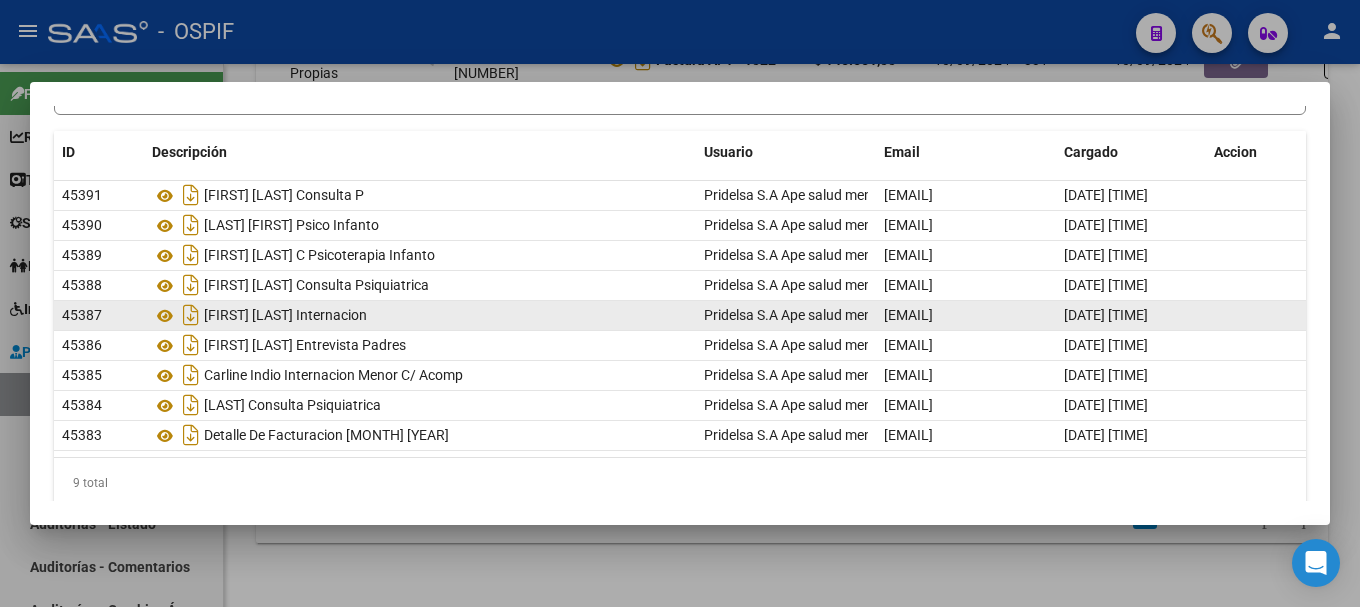 scroll, scrollTop: 168, scrollLeft: 0, axis: vertical 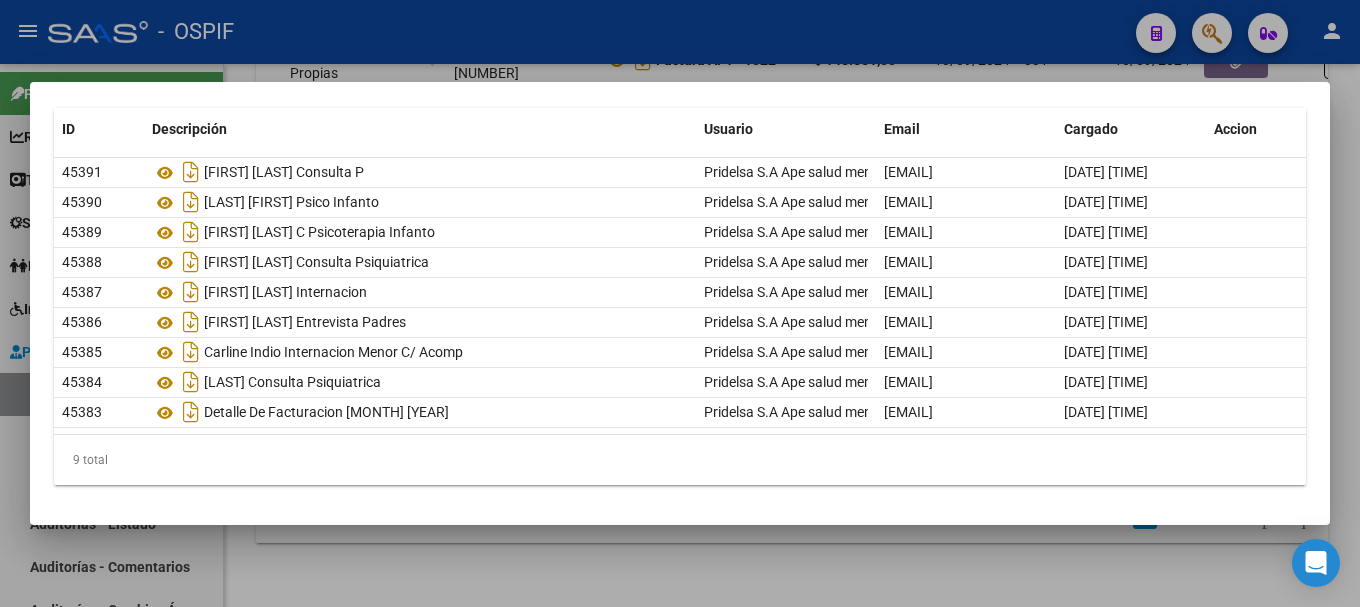 click at bounding box center [680, 303] 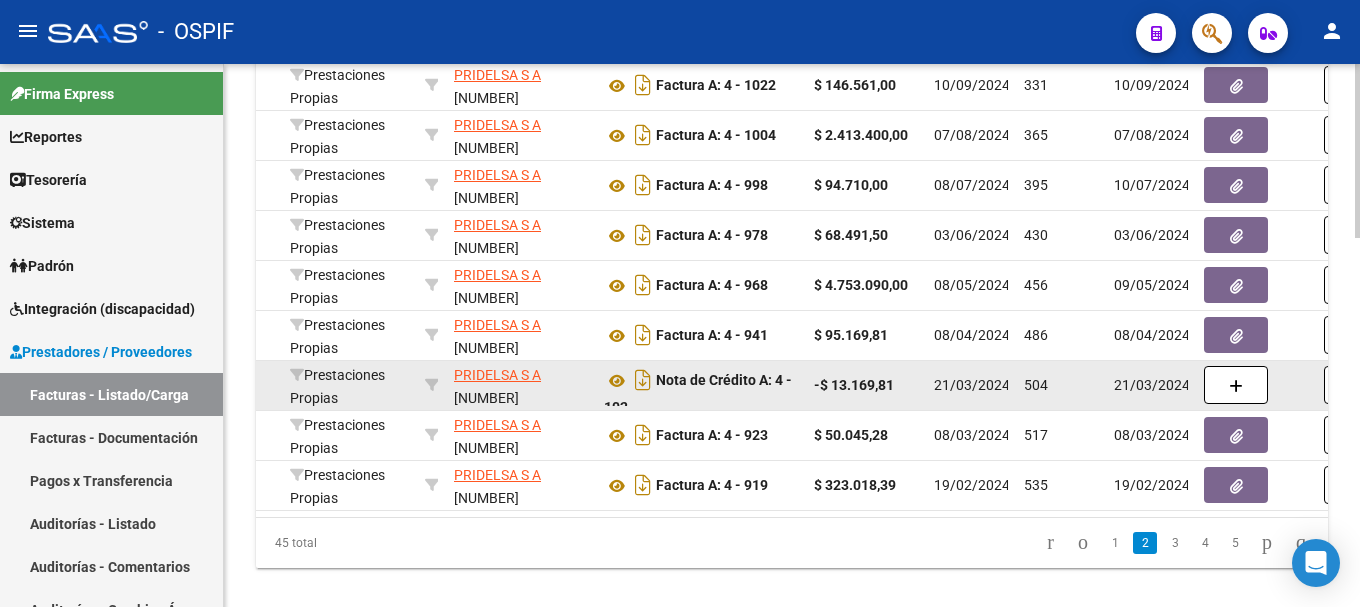 scroll, scrollTop: 1156, scrollLeft: 0, axis: vertical 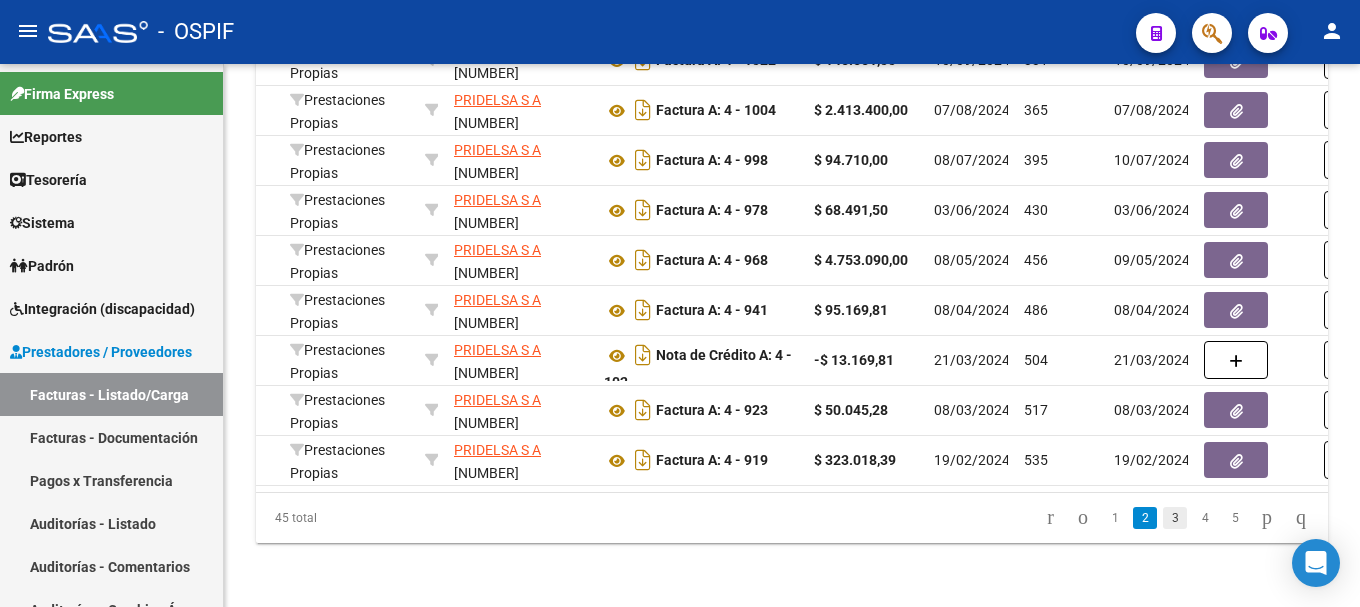 click on "3" 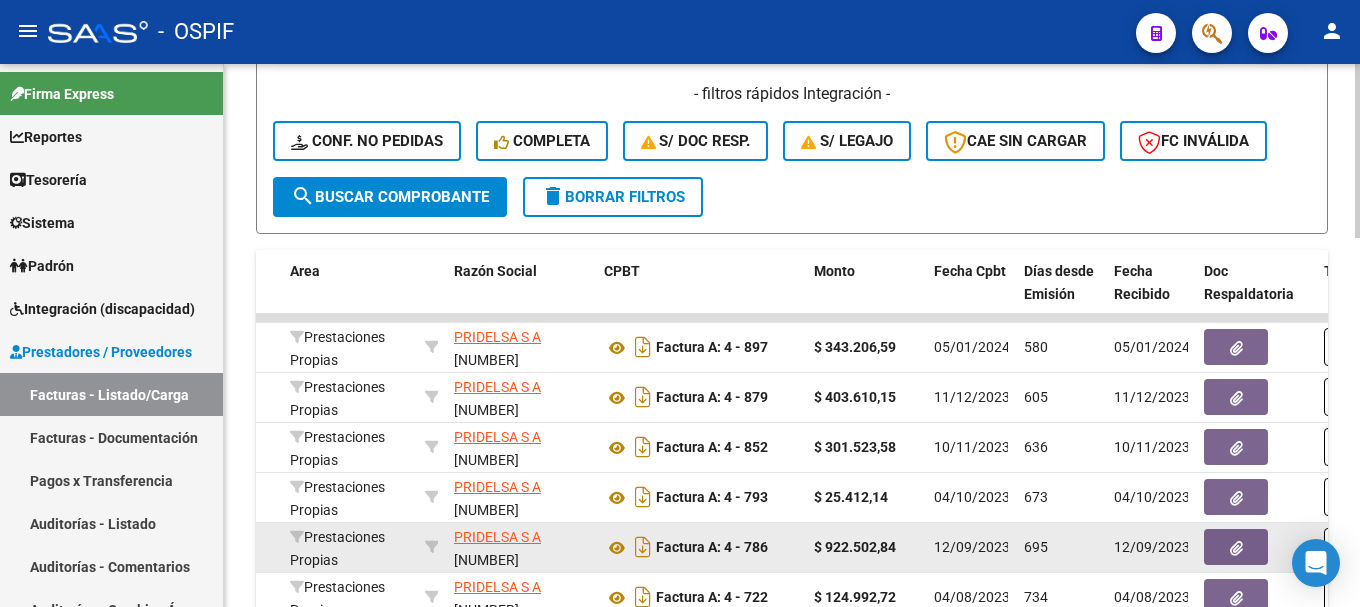scroll, scrollTop: 756, scrollLeft: 0, axis: vertical 